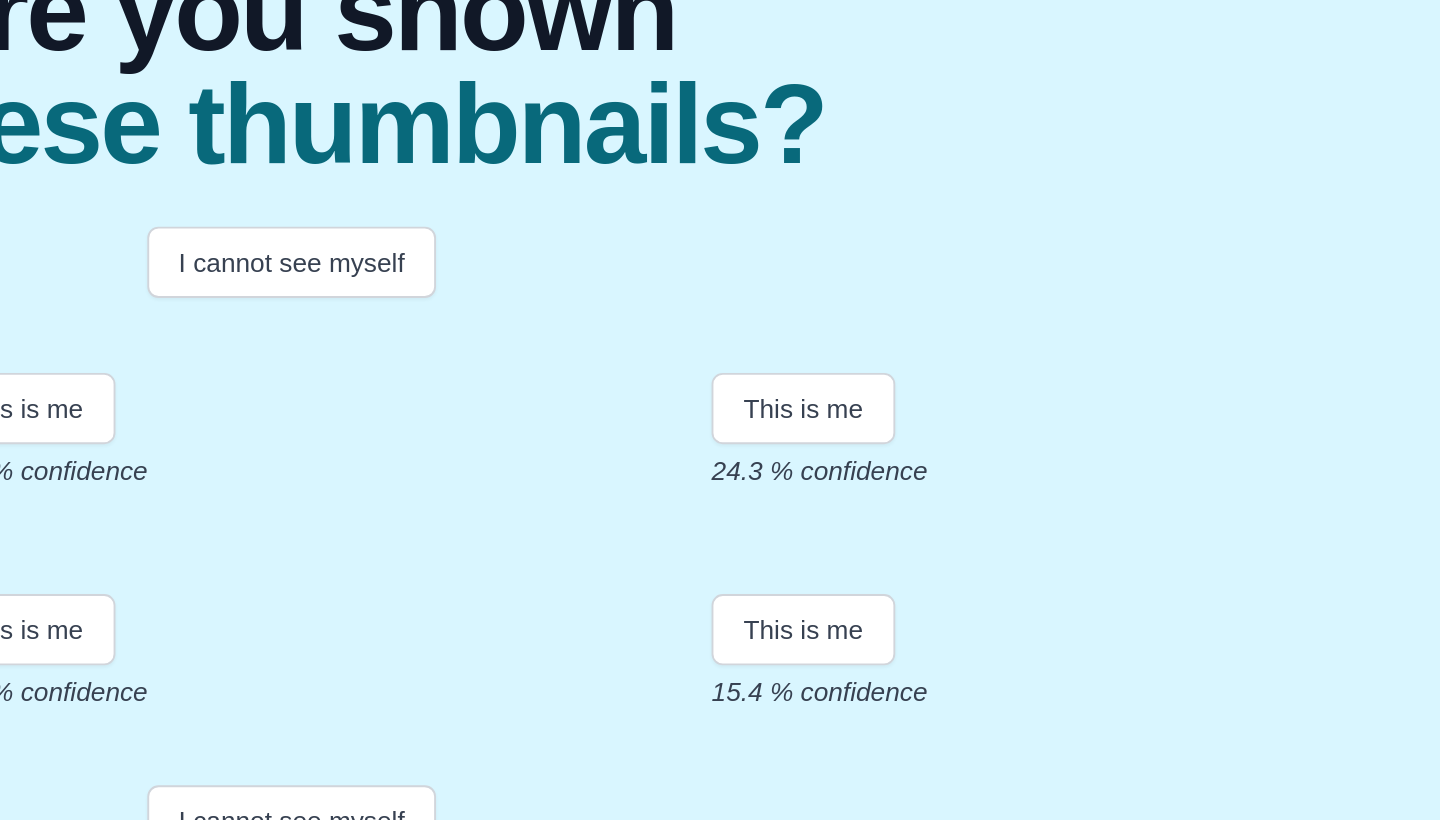 scroll, scrollTop: 188, scrollLeft: 0, axis: vertical 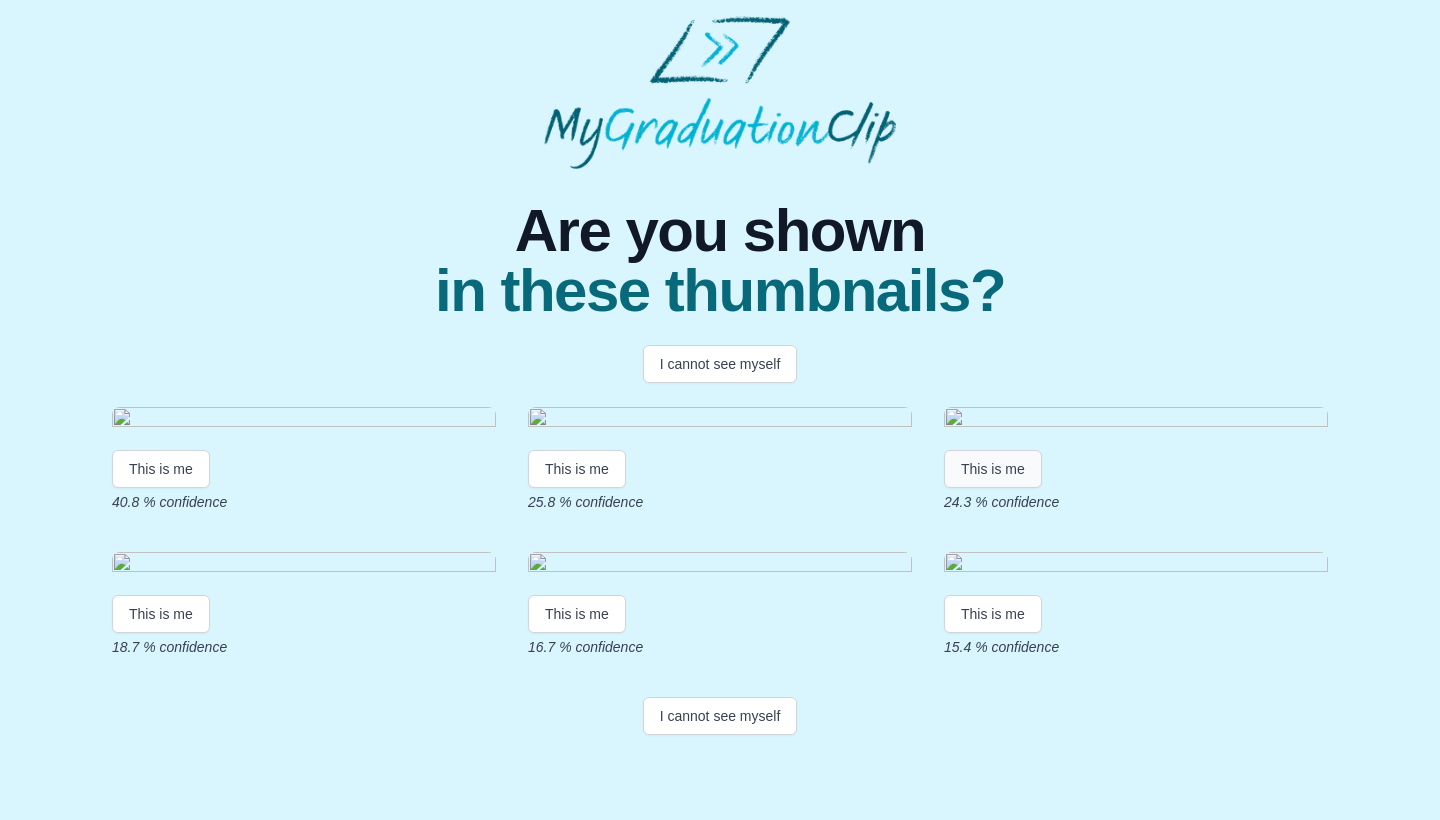 click on "This is me" at bounding box center (993, 469) 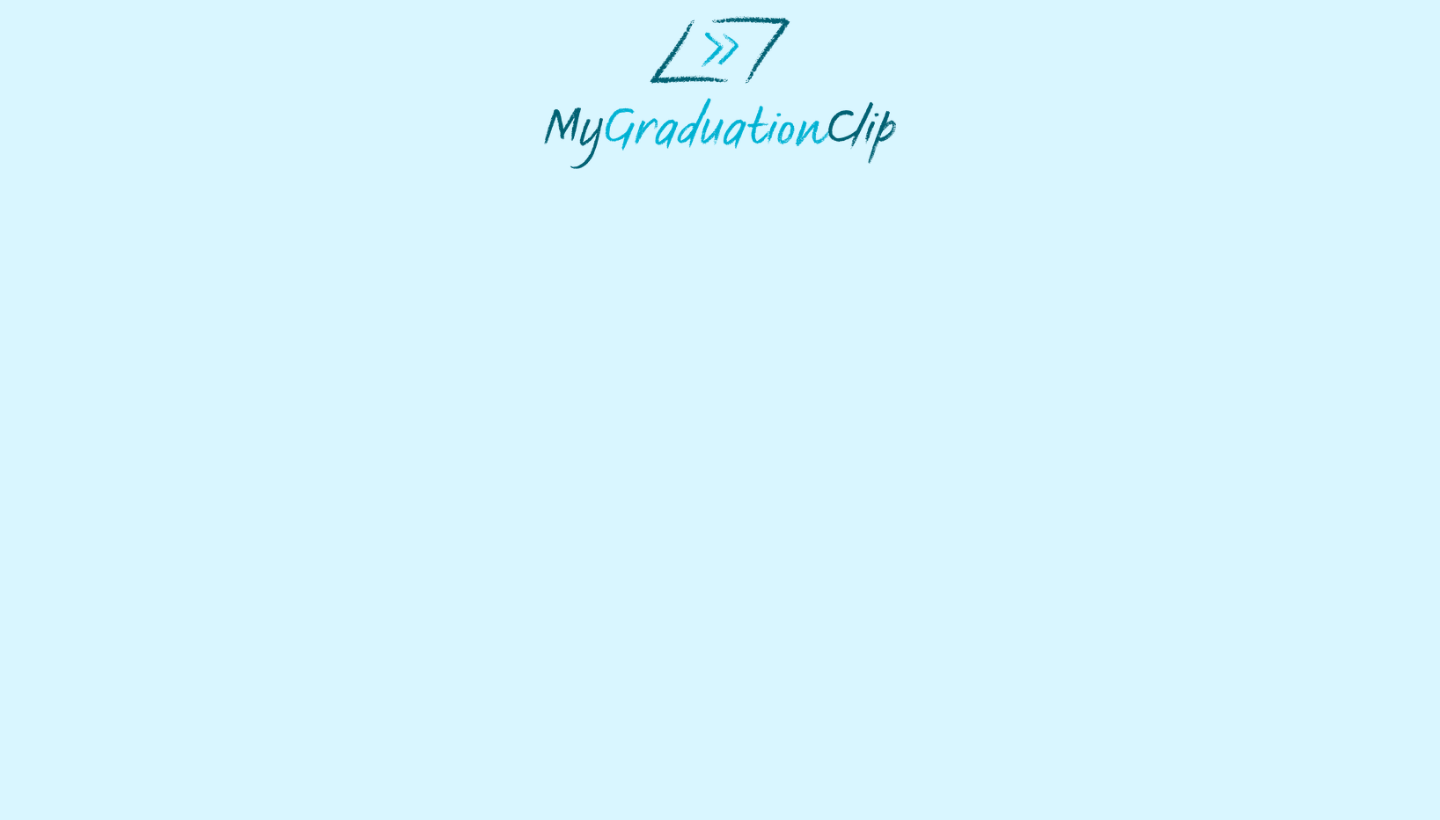 scroll, scrollTop: 0, scrollLeft: 0, axis: both 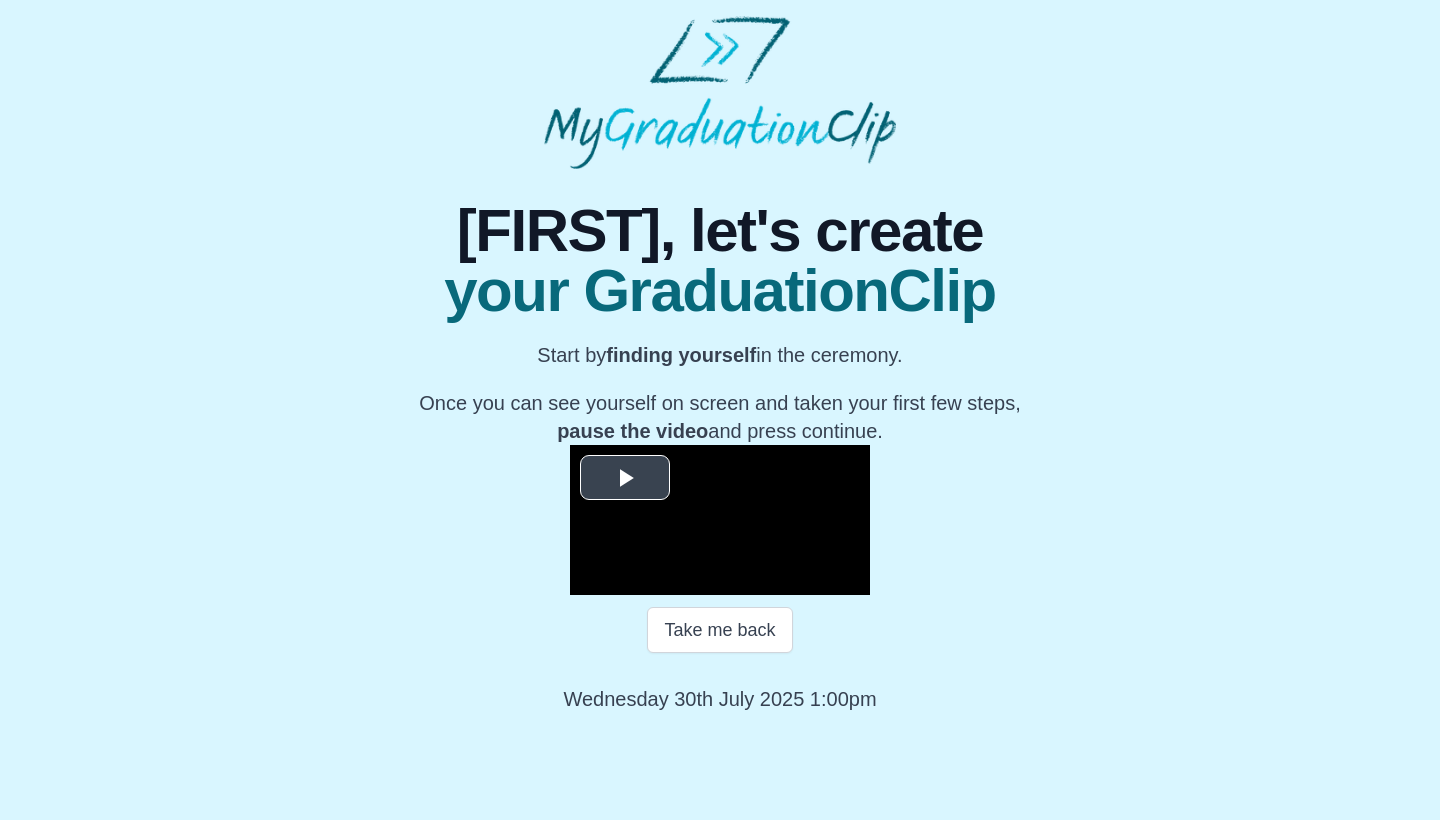 click at bounding box center [625, 478] 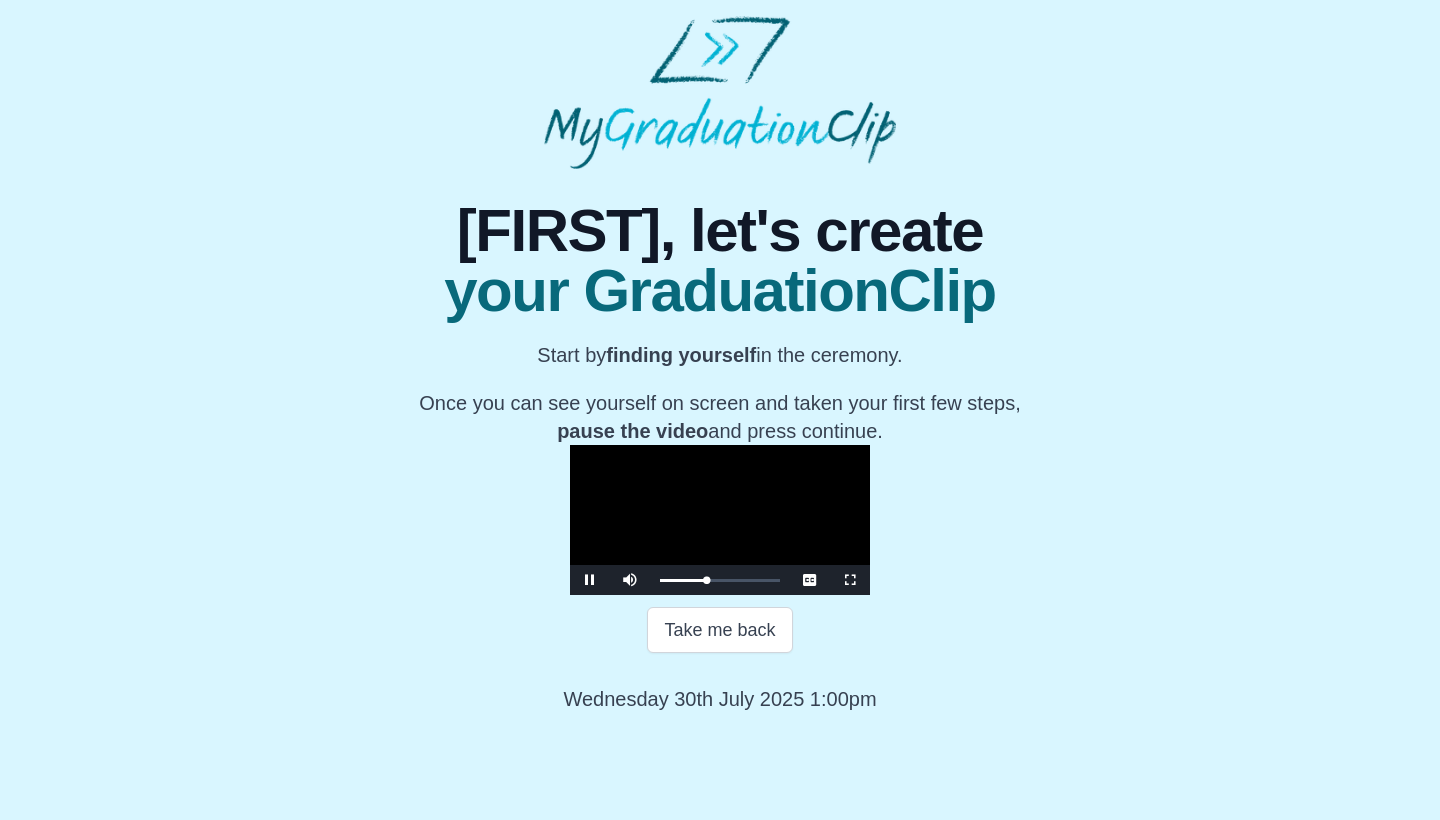 scroll, scrollTop: 165, scrollLeft: 0, axis: vertical 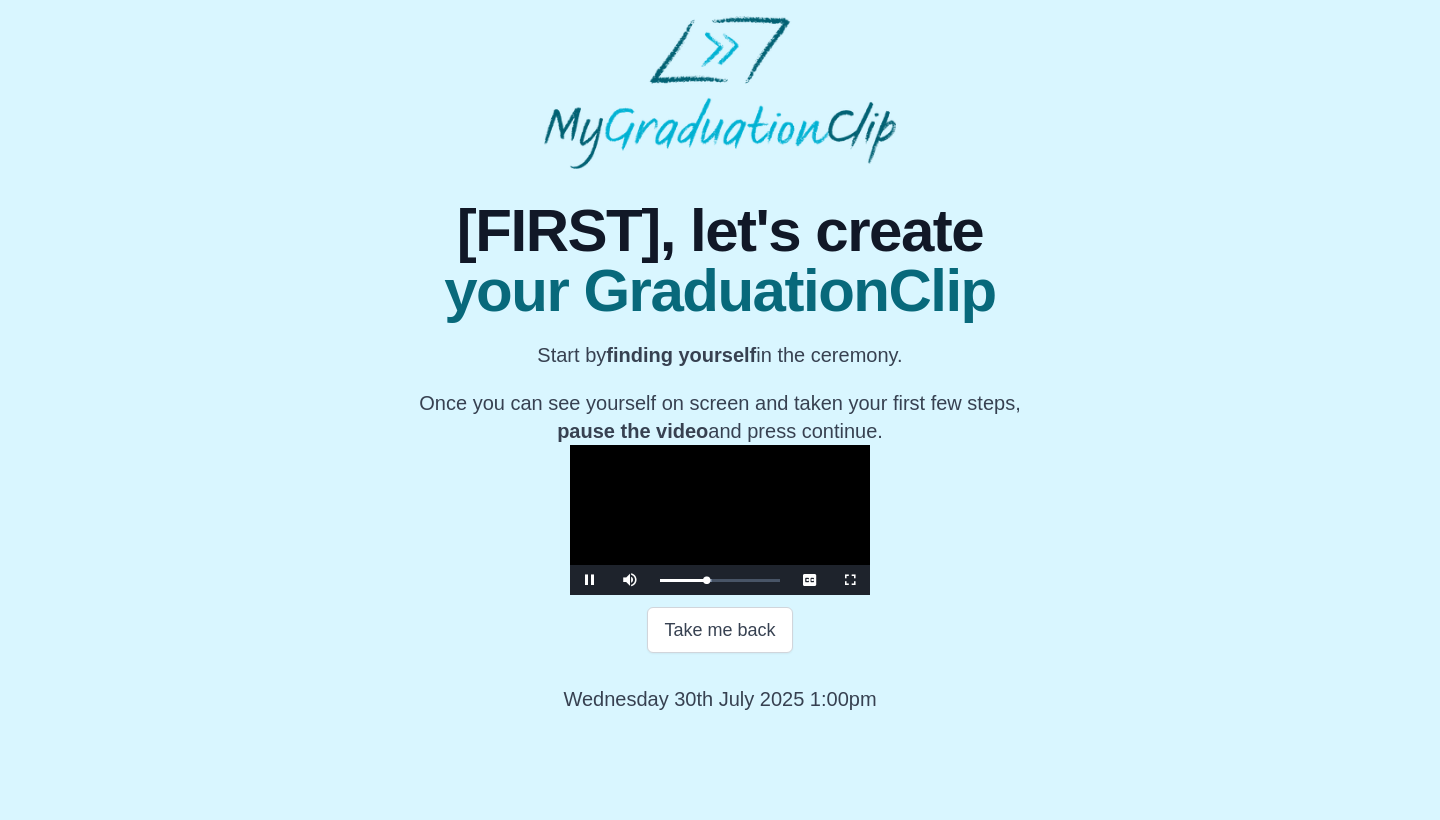 click at bounding box center (590, 580) 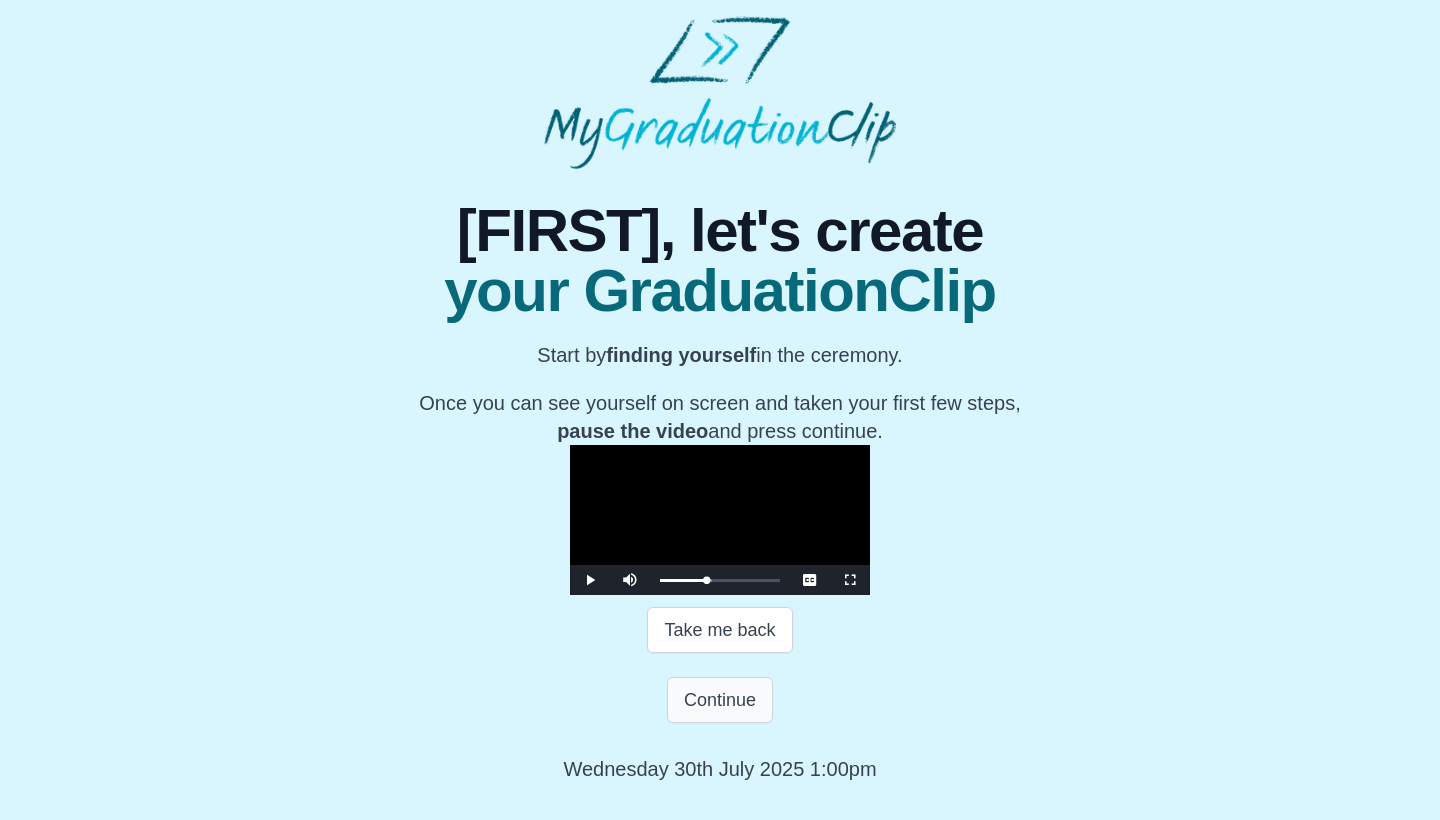 scroll, scrollTop: 235, scrollLeft: 0, axis: vertical 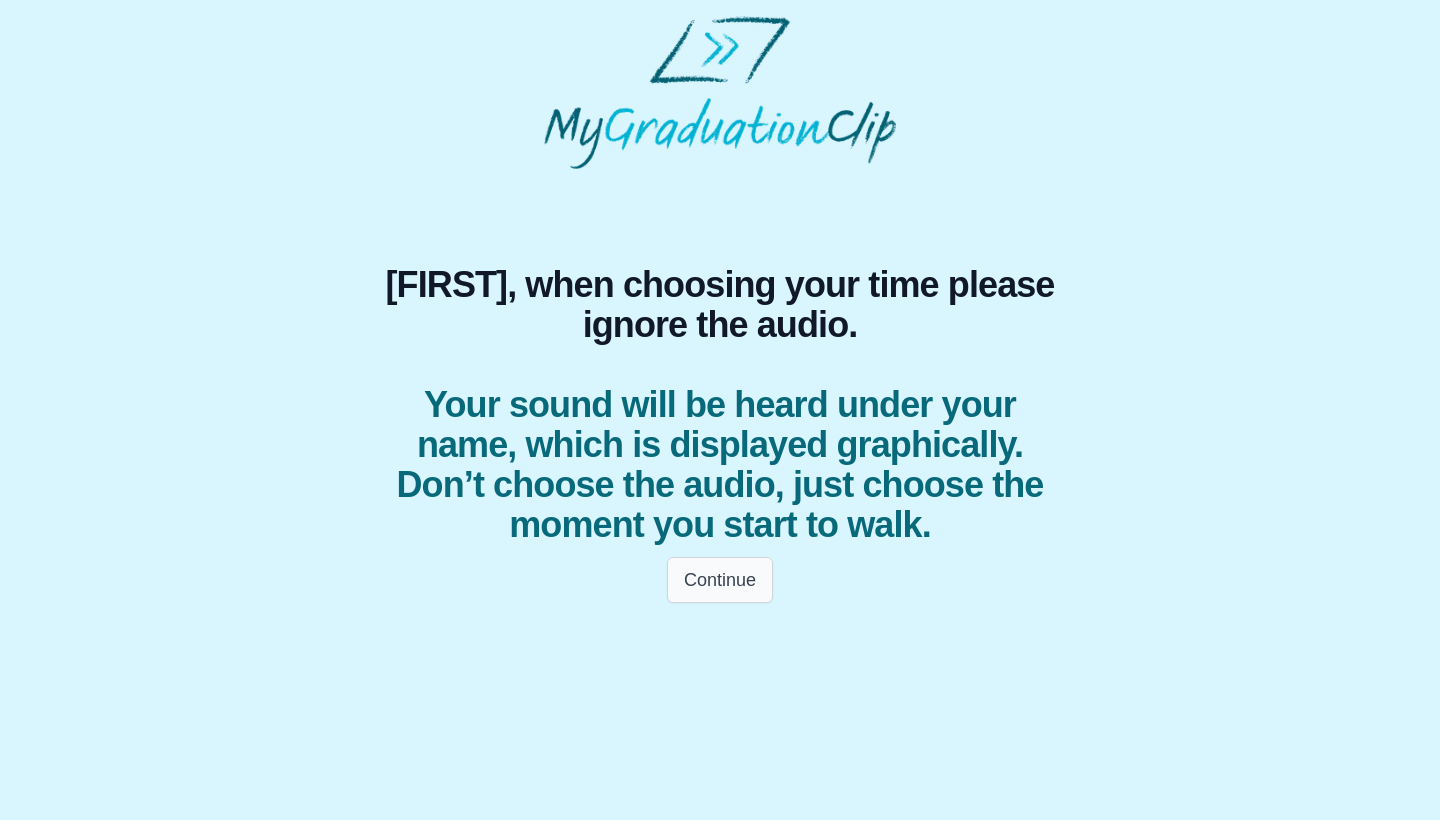 click on "Continue" at bounding box center (720, 580) 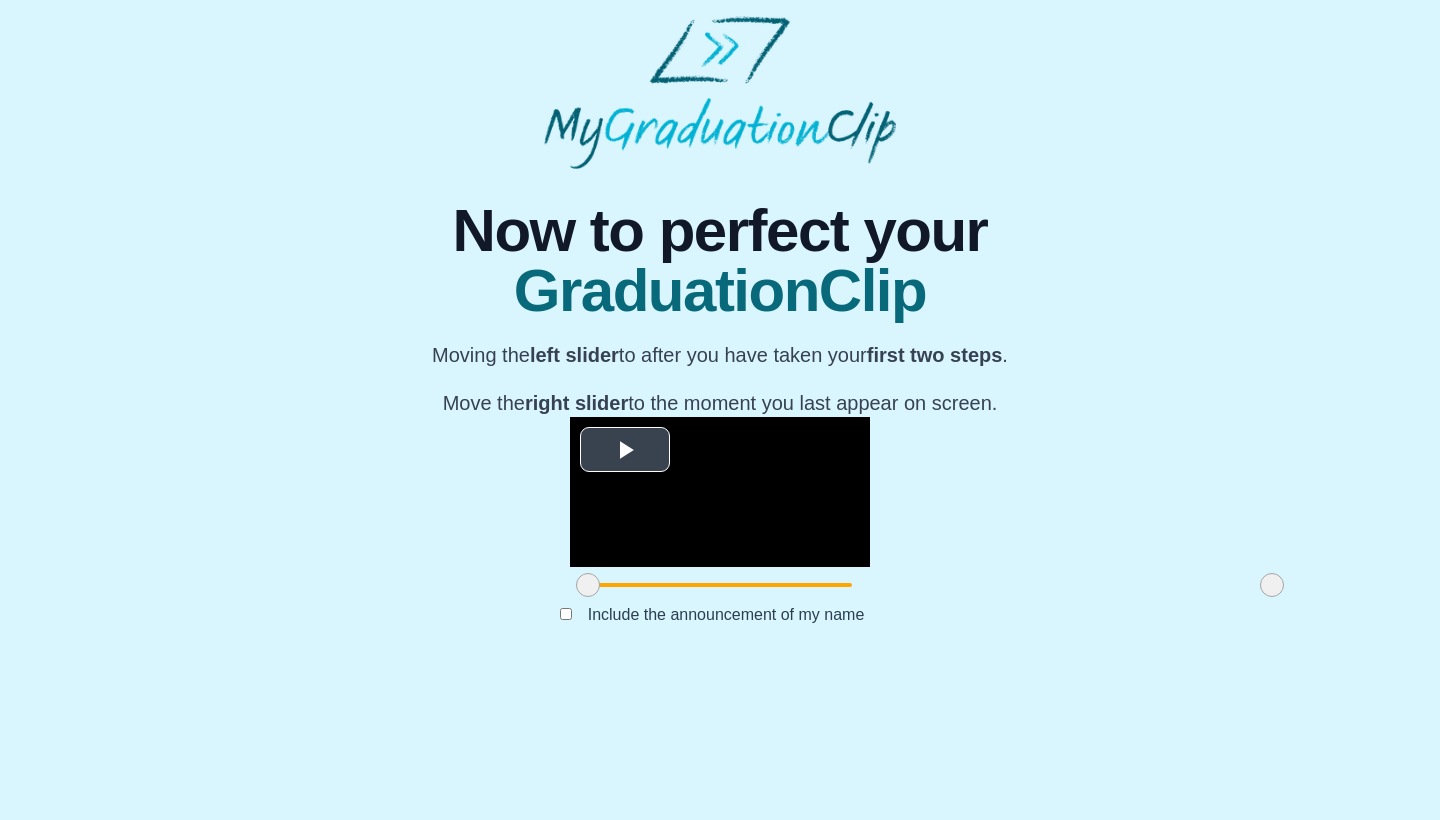 click at bounding box center [625, 450] 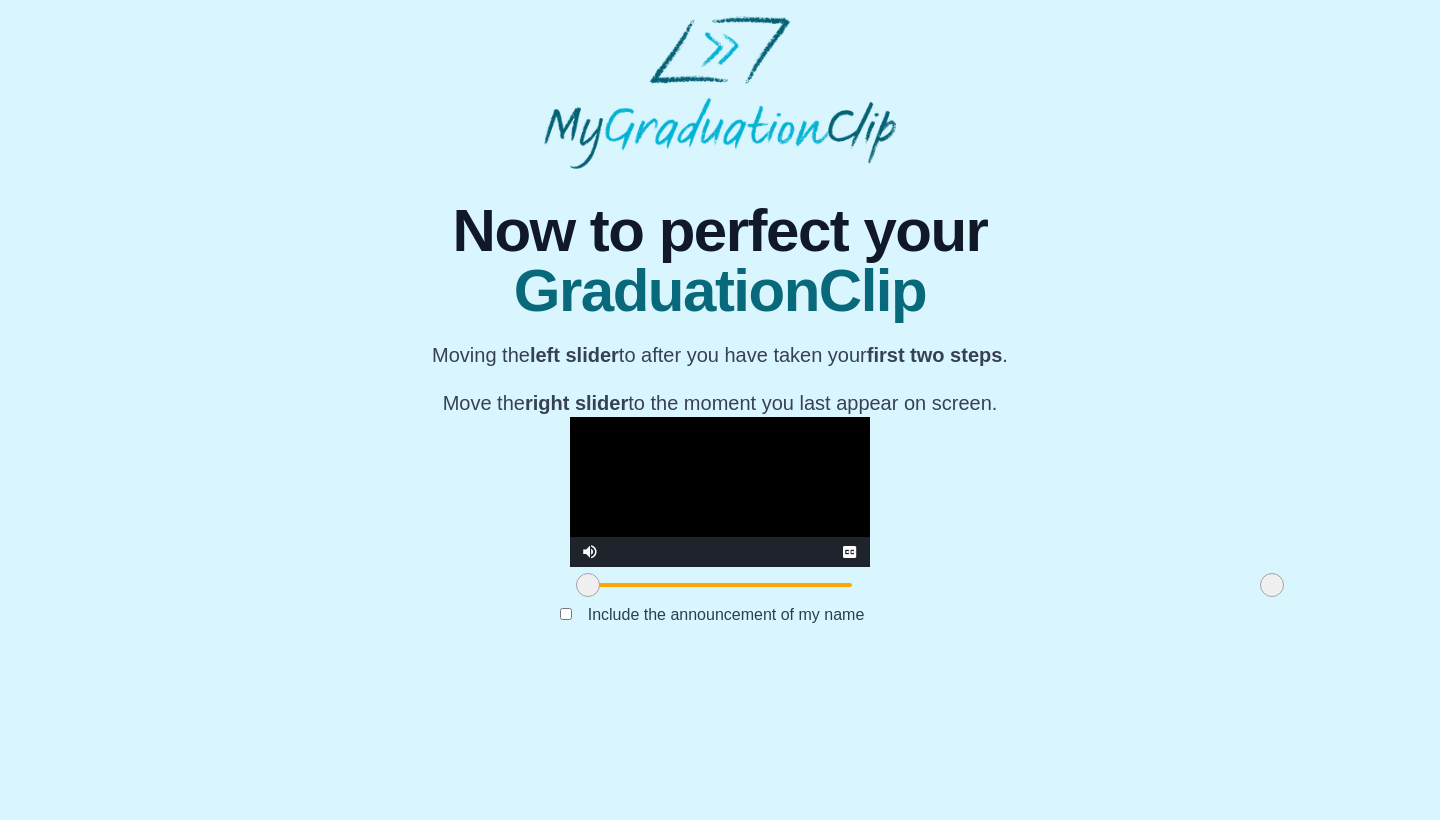scroll, scrollTop: 117, scrollLeft: 0, axis: vertical 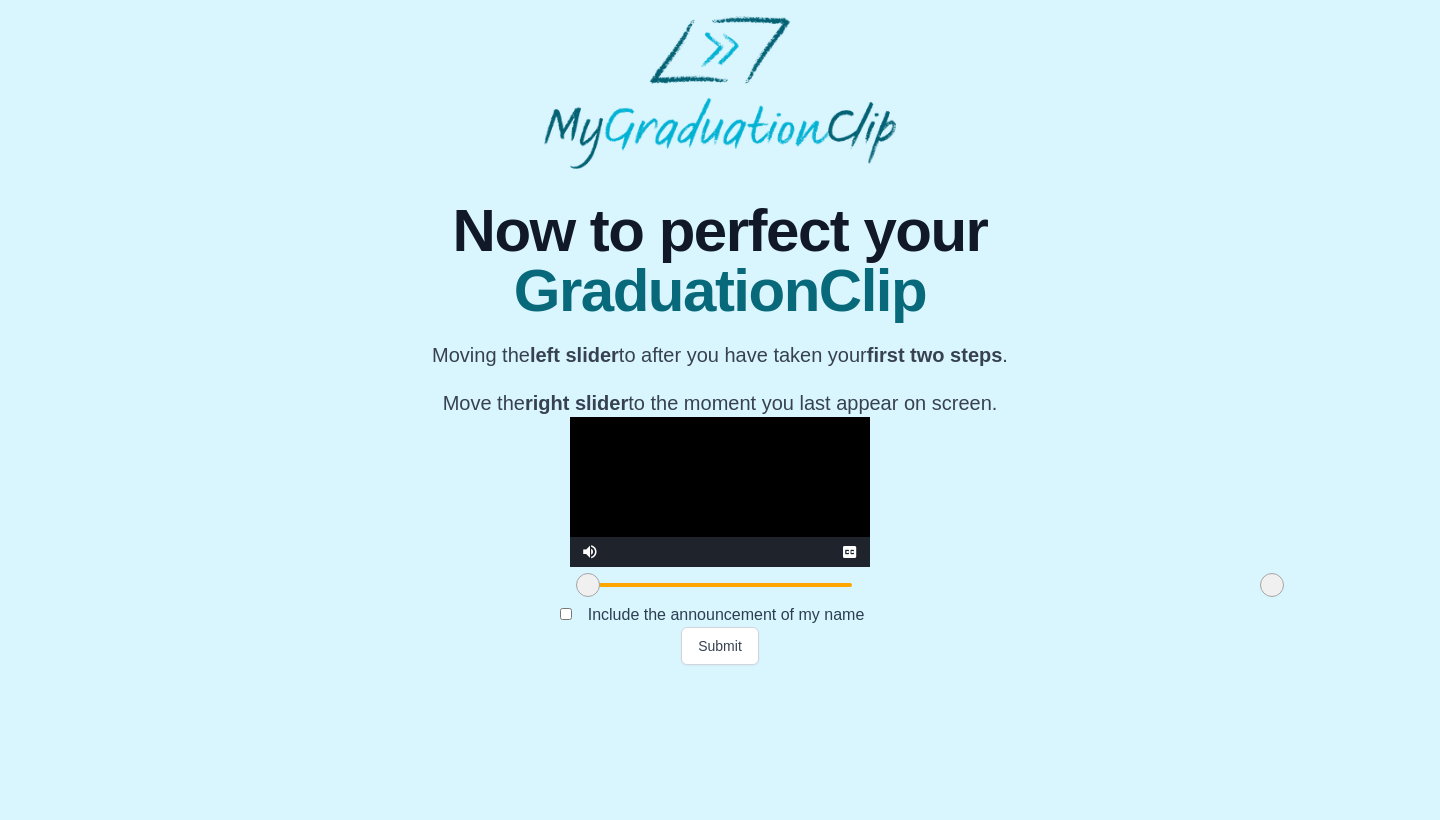 drag, startPoint x: 1062, startPoint y: 724, endPoint x: 1099, endPoint y: 720, distance: 37.215588 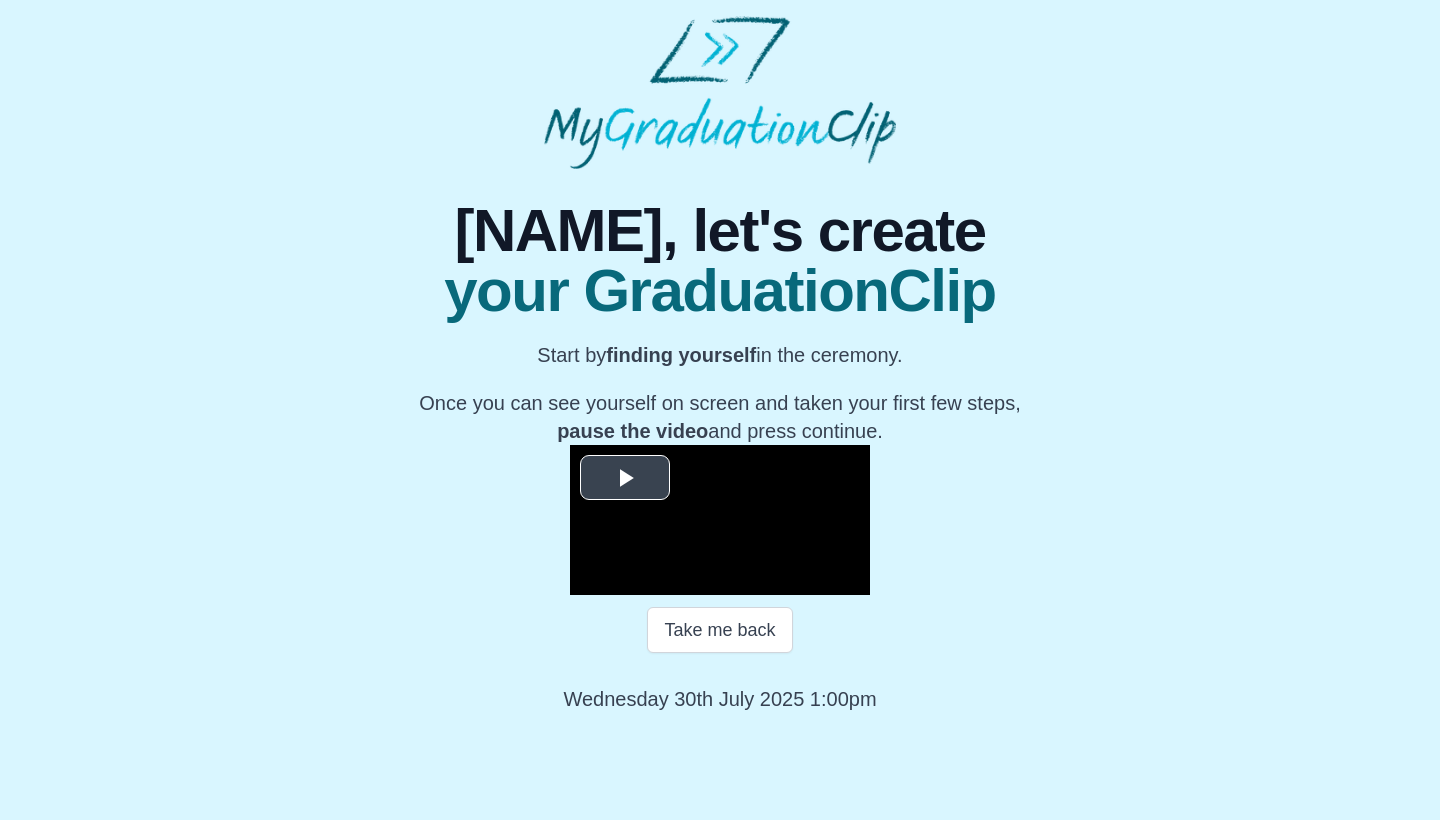 scroll, scrollTop: 165, scrollLeft: 0, axis: vertical 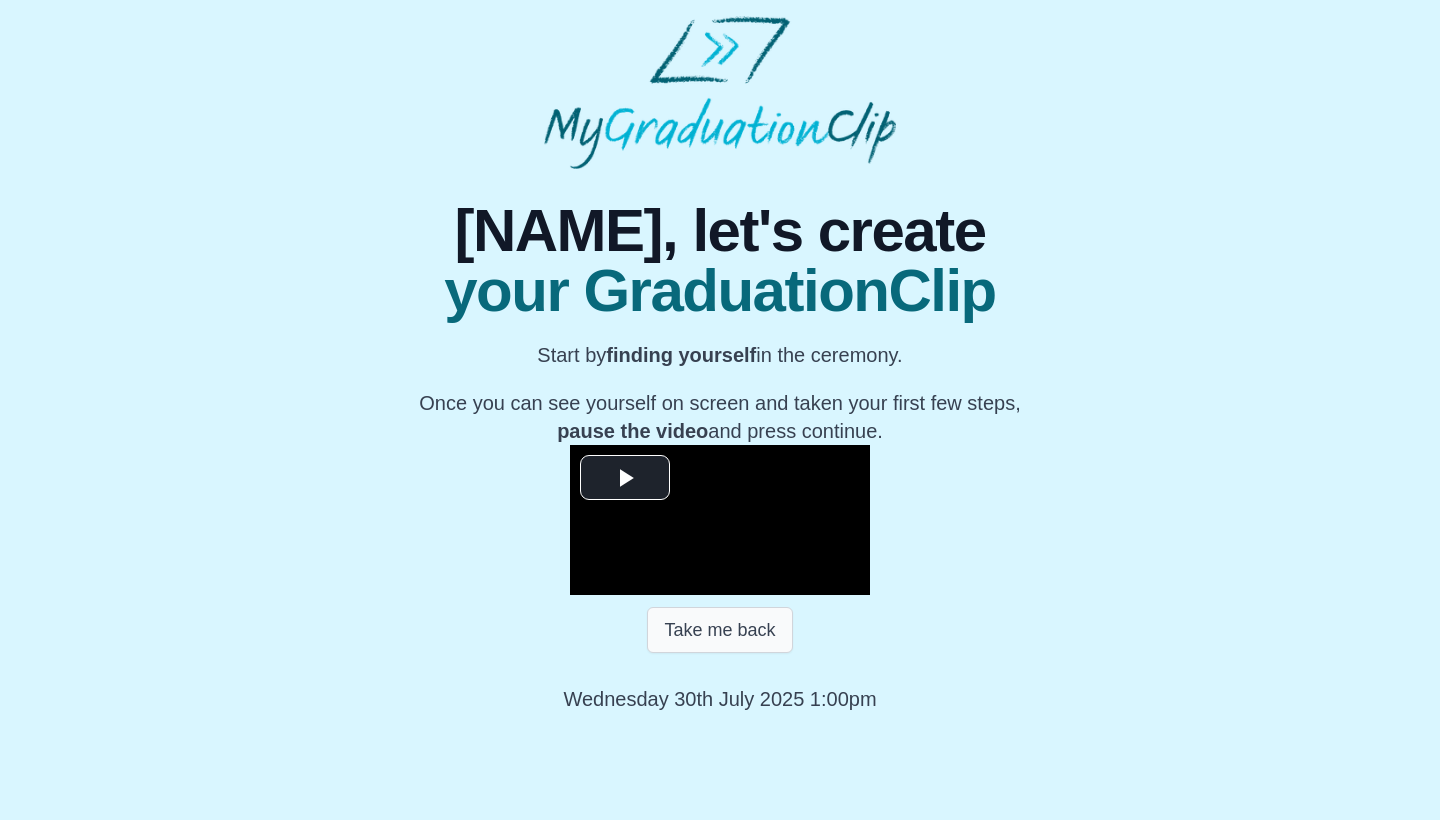 click on "Take me back" at bounding box center (719, 630) 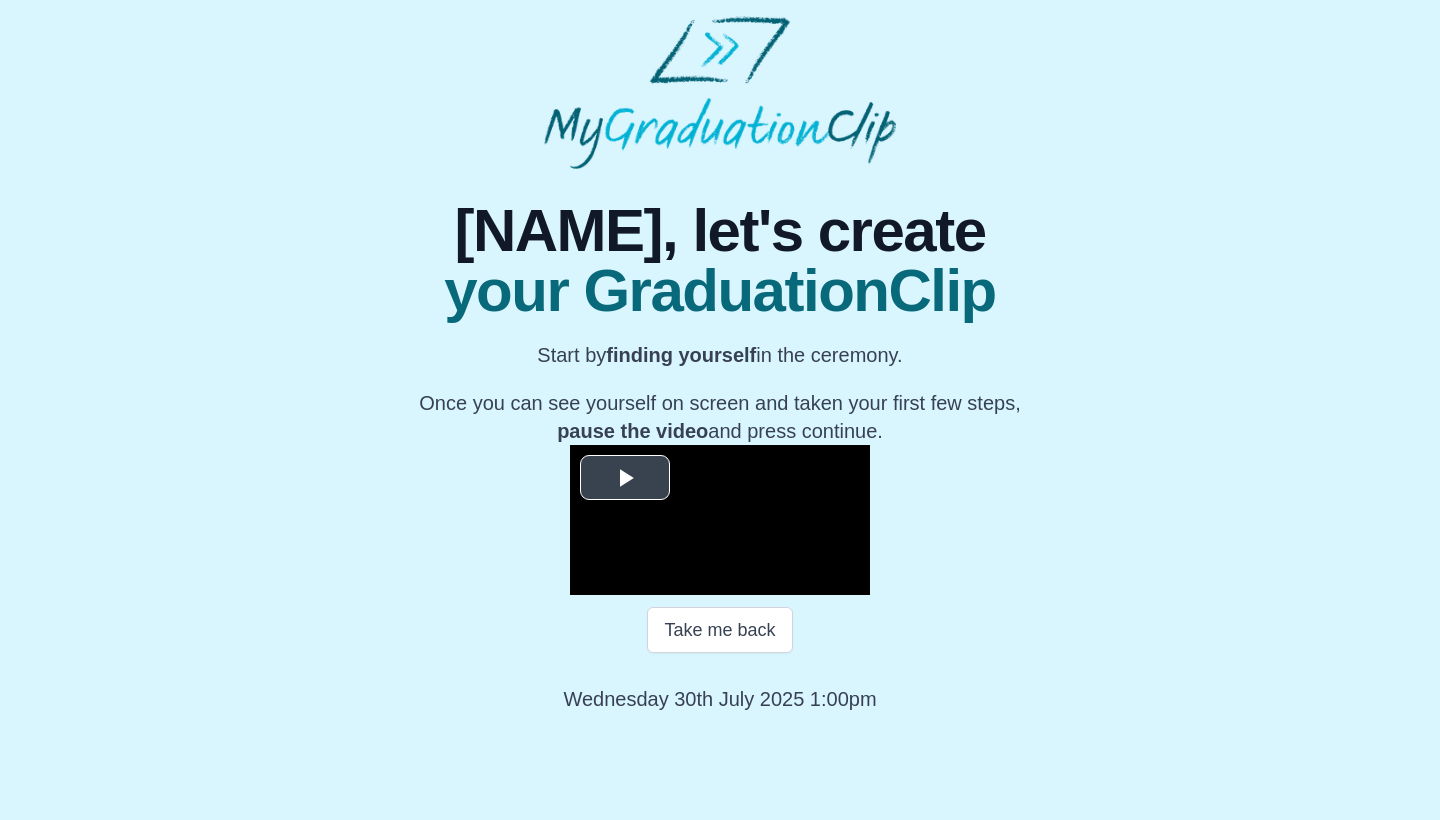 click at bounding box center [625, 478] 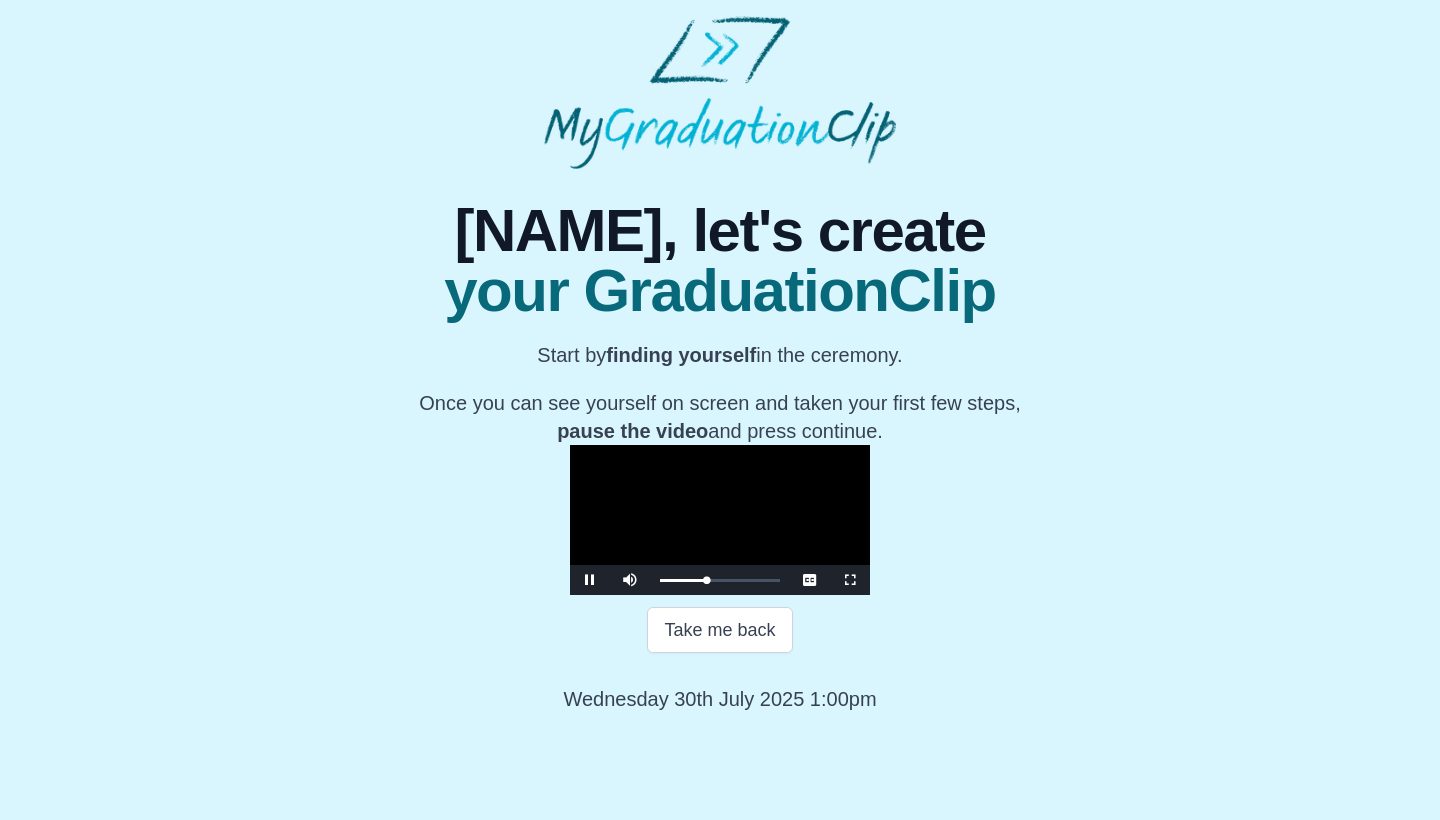 click at bounding box center [590, 580] 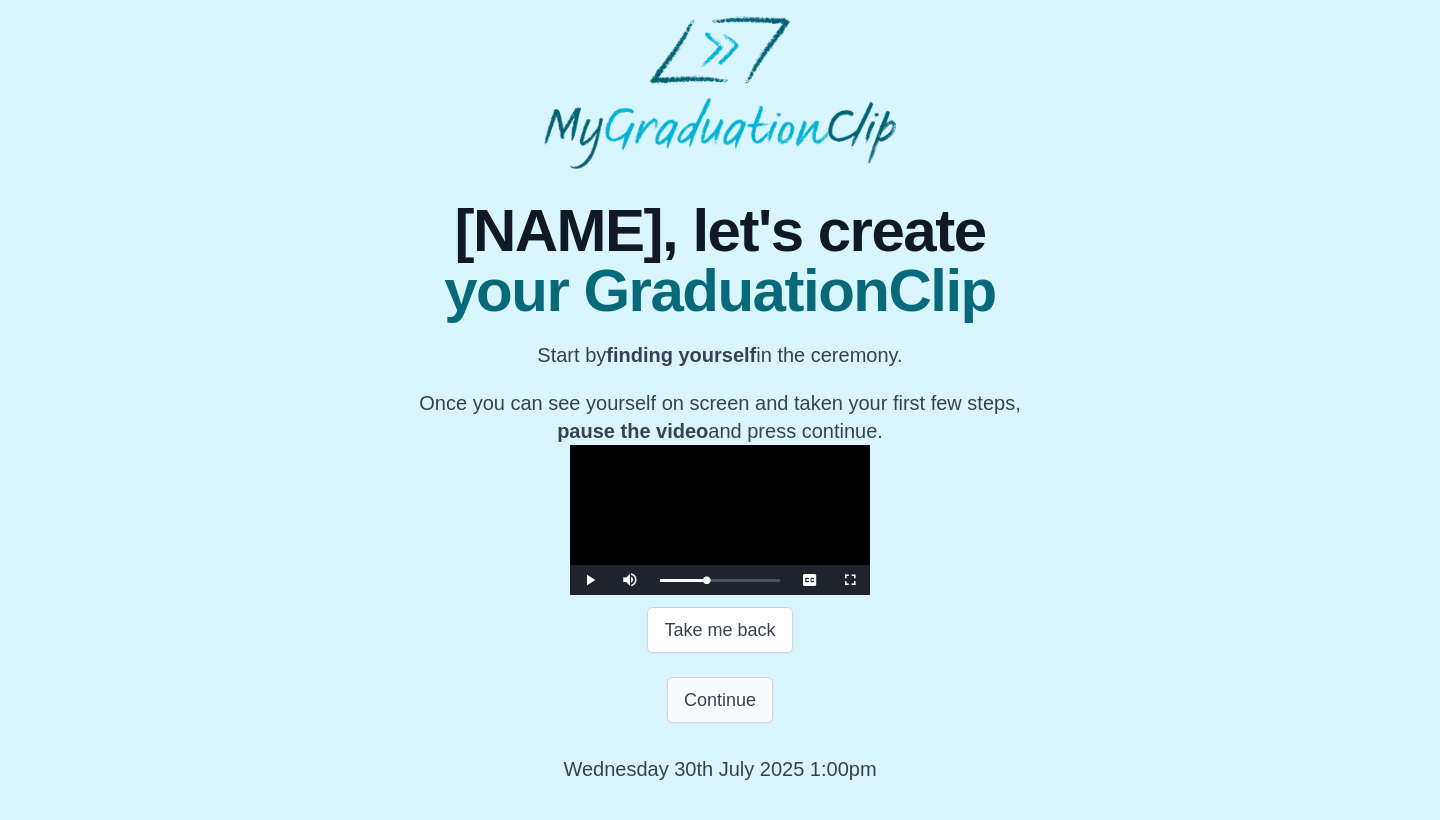click on "Continue" at bounding box center [720, 700] 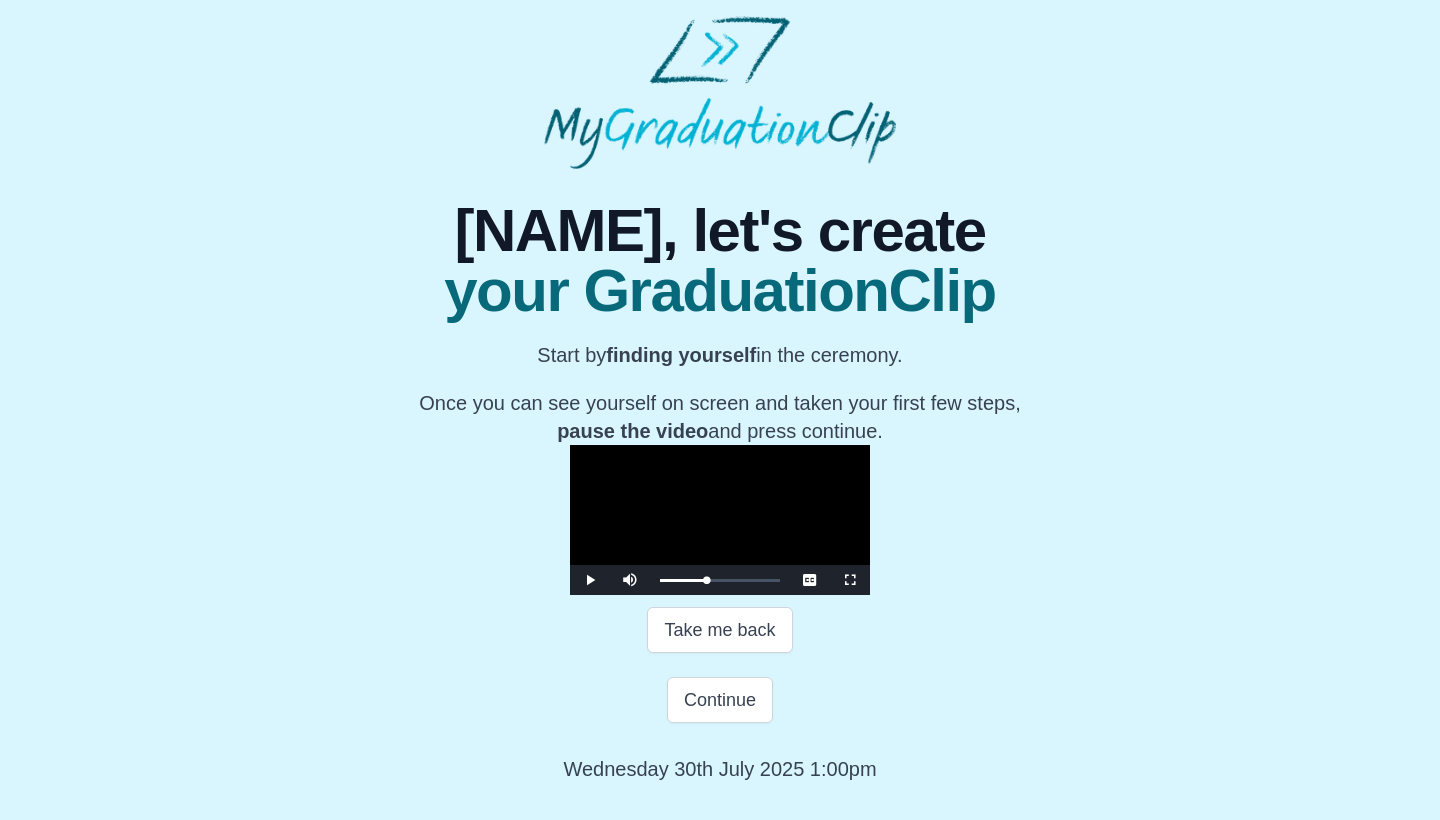scroll, scrollTop: 0, scrollLeft: 0, axis: both 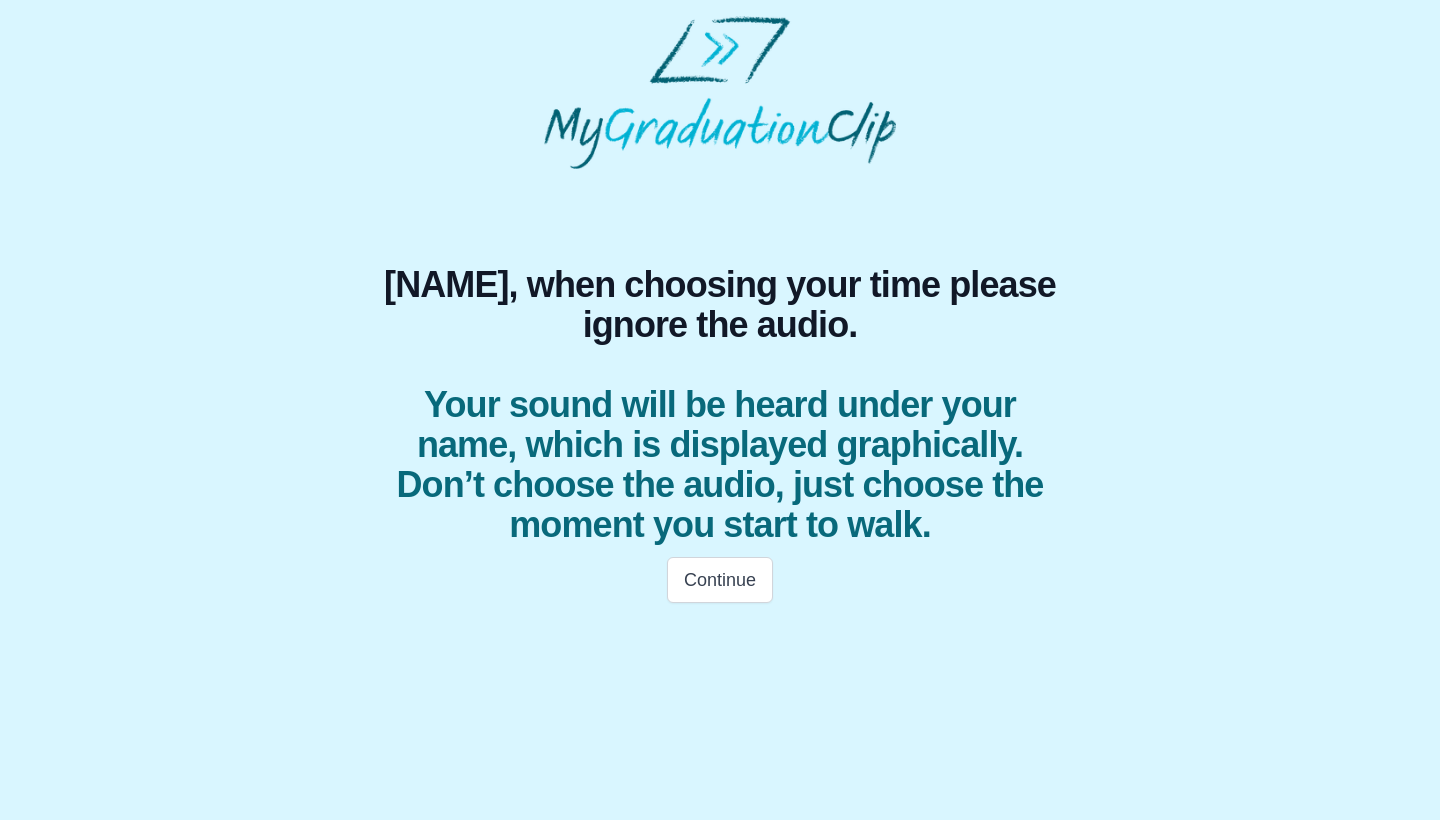 click on "Continue" at bounding box center (720, 580) 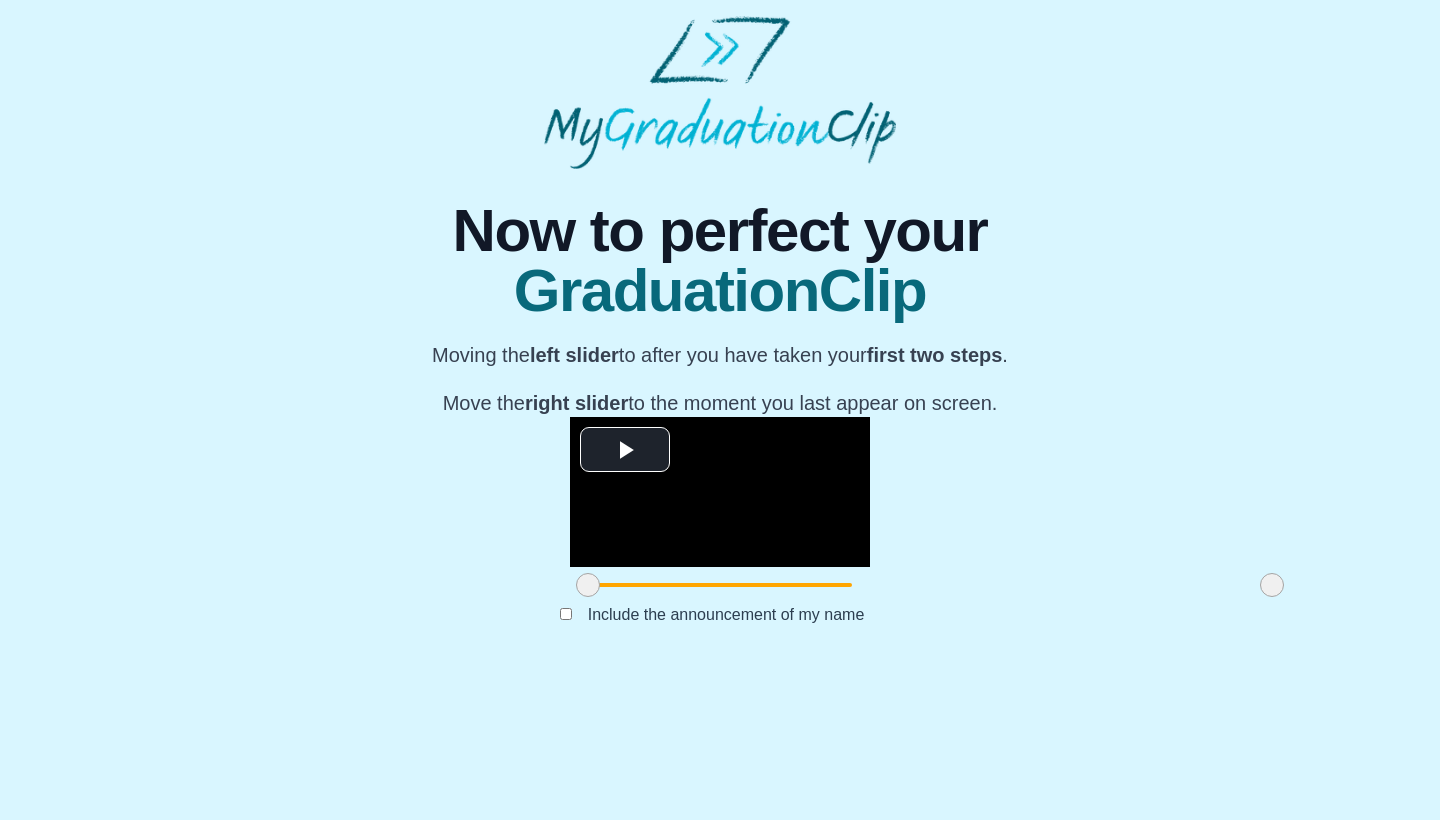 scroll, scrollTop: 117, scrollLeft: 0, axis: vertical 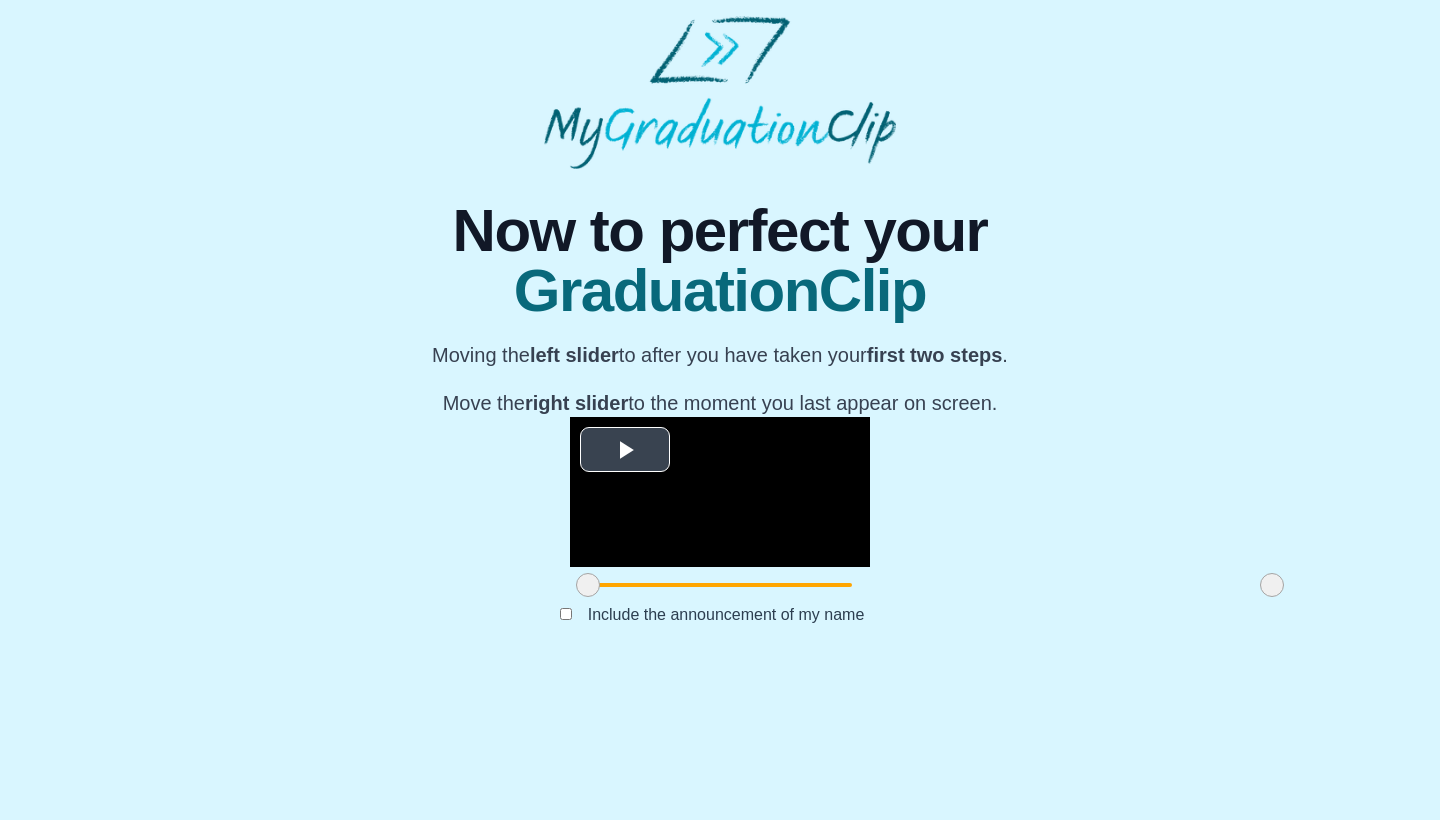 click at bounding box center (625, 450) 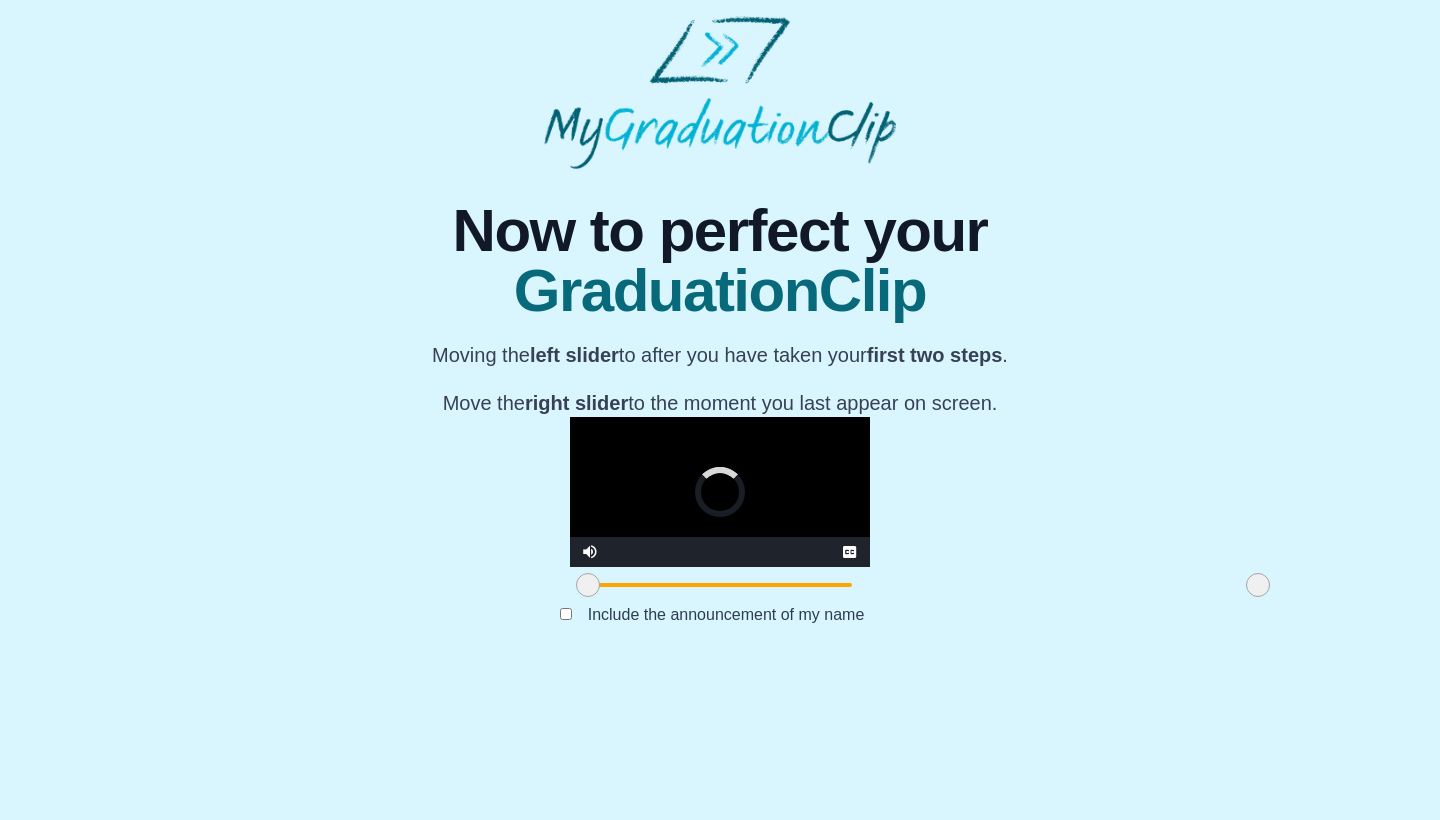 drag, startPoint x: 1059, startPoint y: 722, endPoint x: 1045, endPoint y: 721, distance: 14.035668 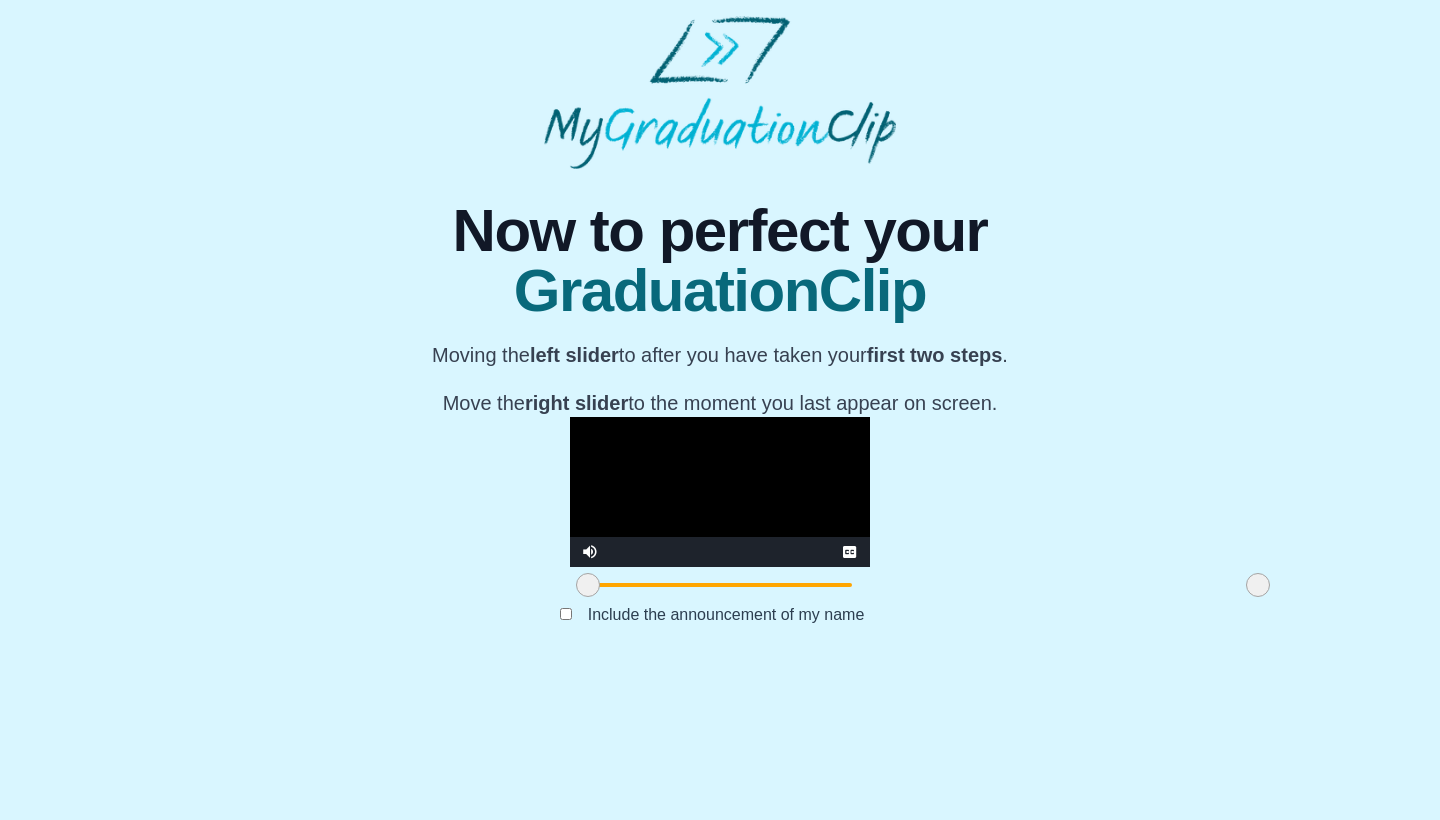 scroll, scrollTop: 117, scrollLeft: 0, axis: vertical 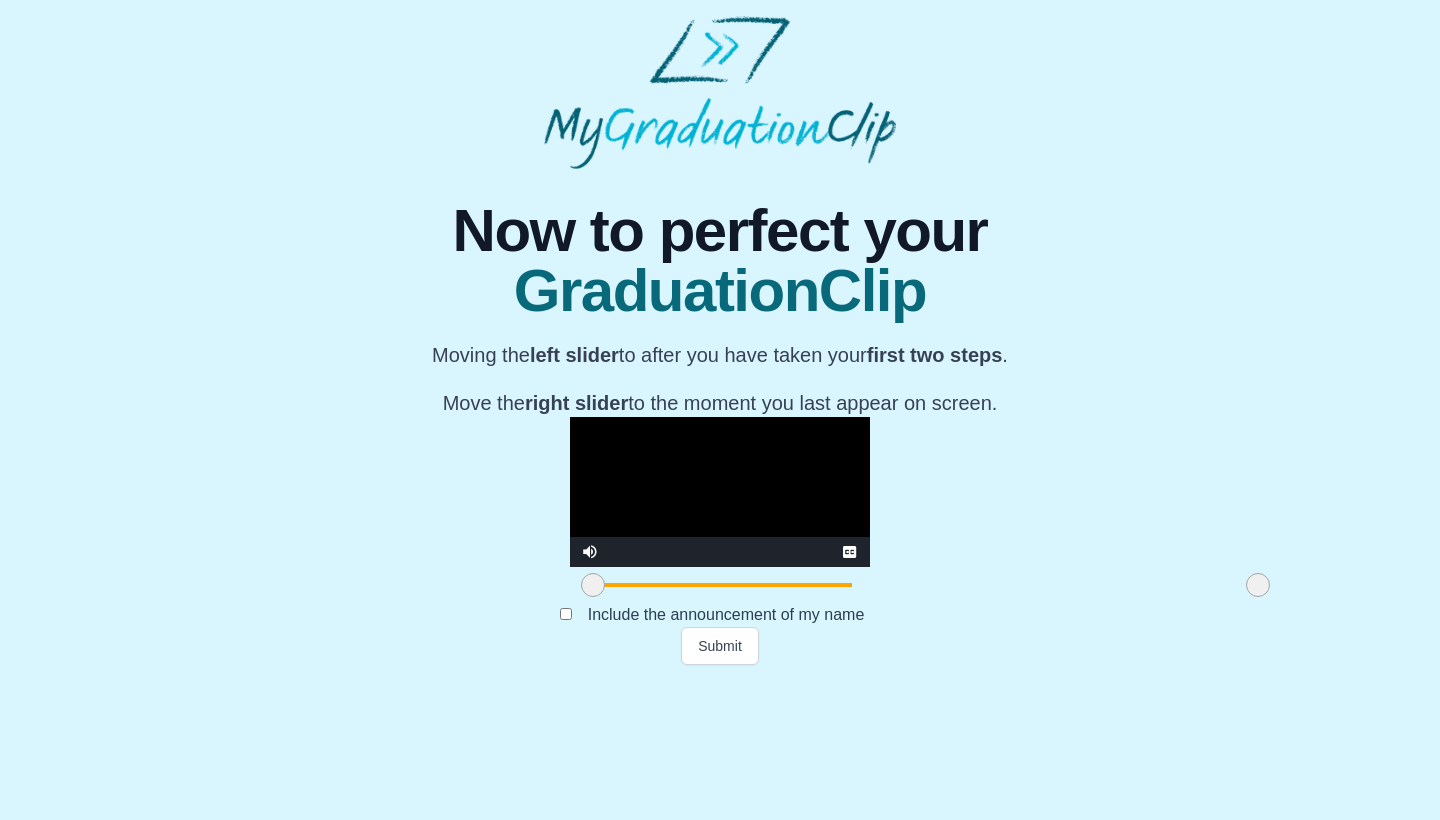 click at bounding box center [593, 585] 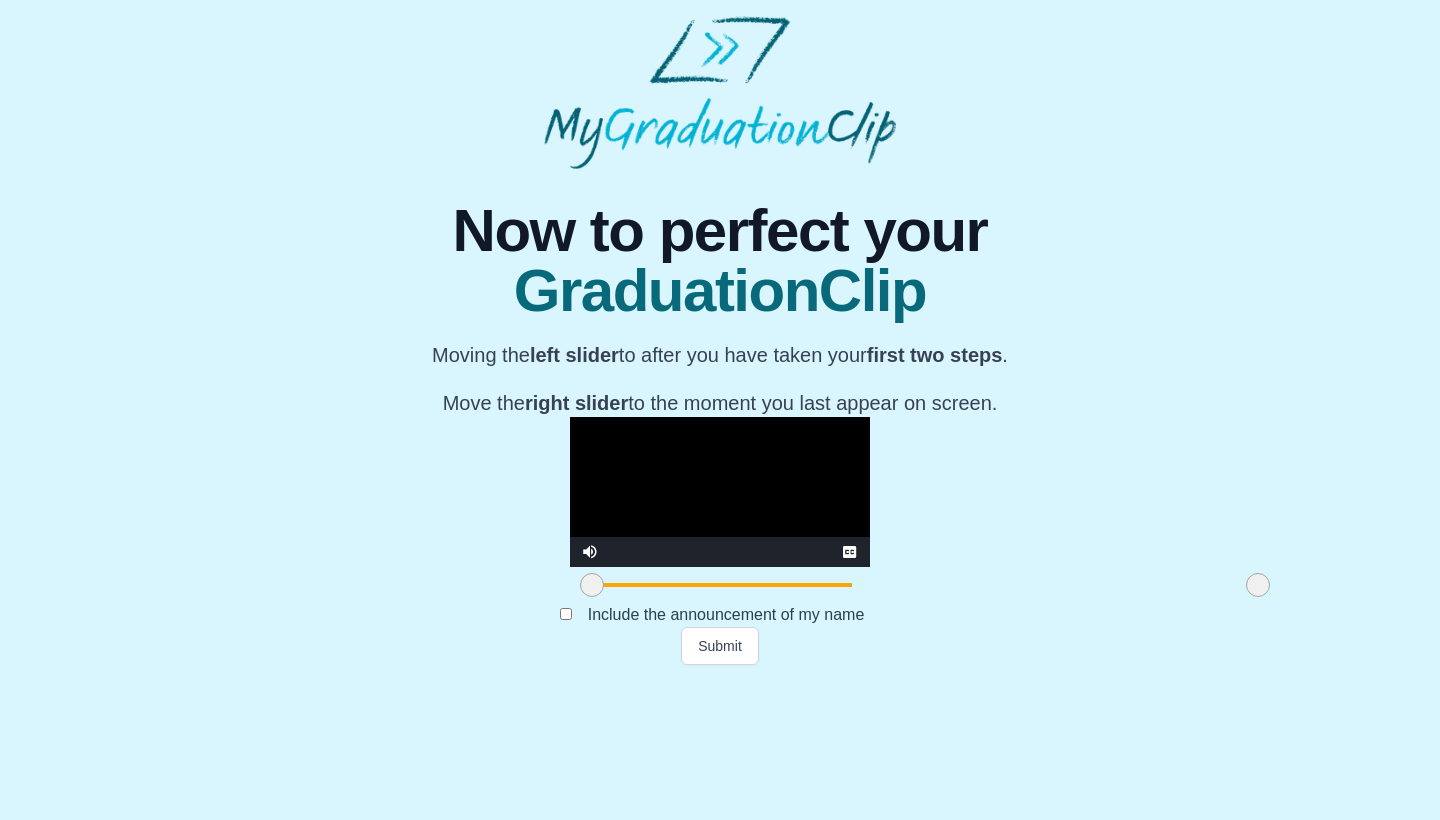 scroll, scrollTop: 117, scrollLeft: 0, axis: vertical 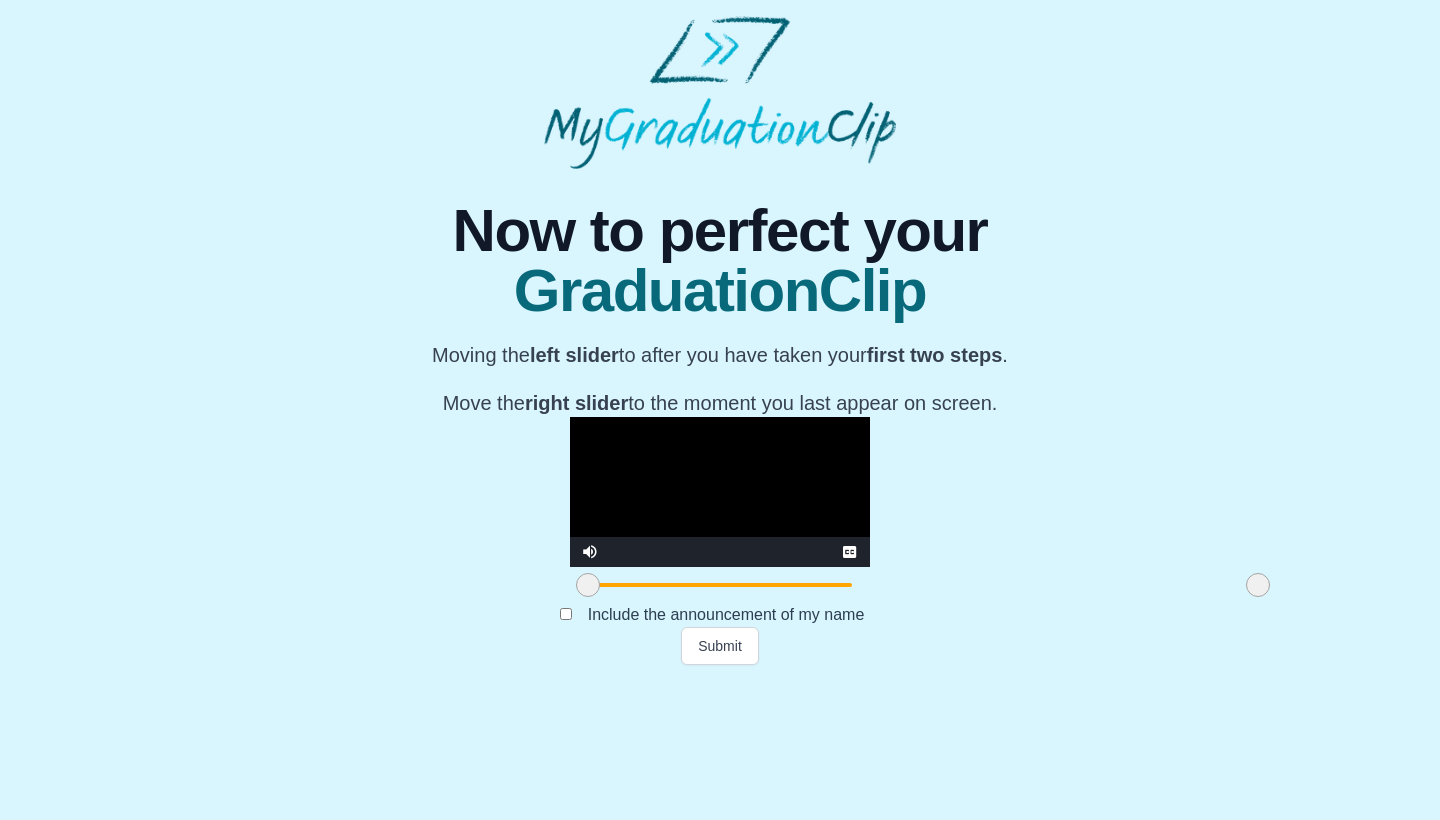 click at bounding box center (588, 585) 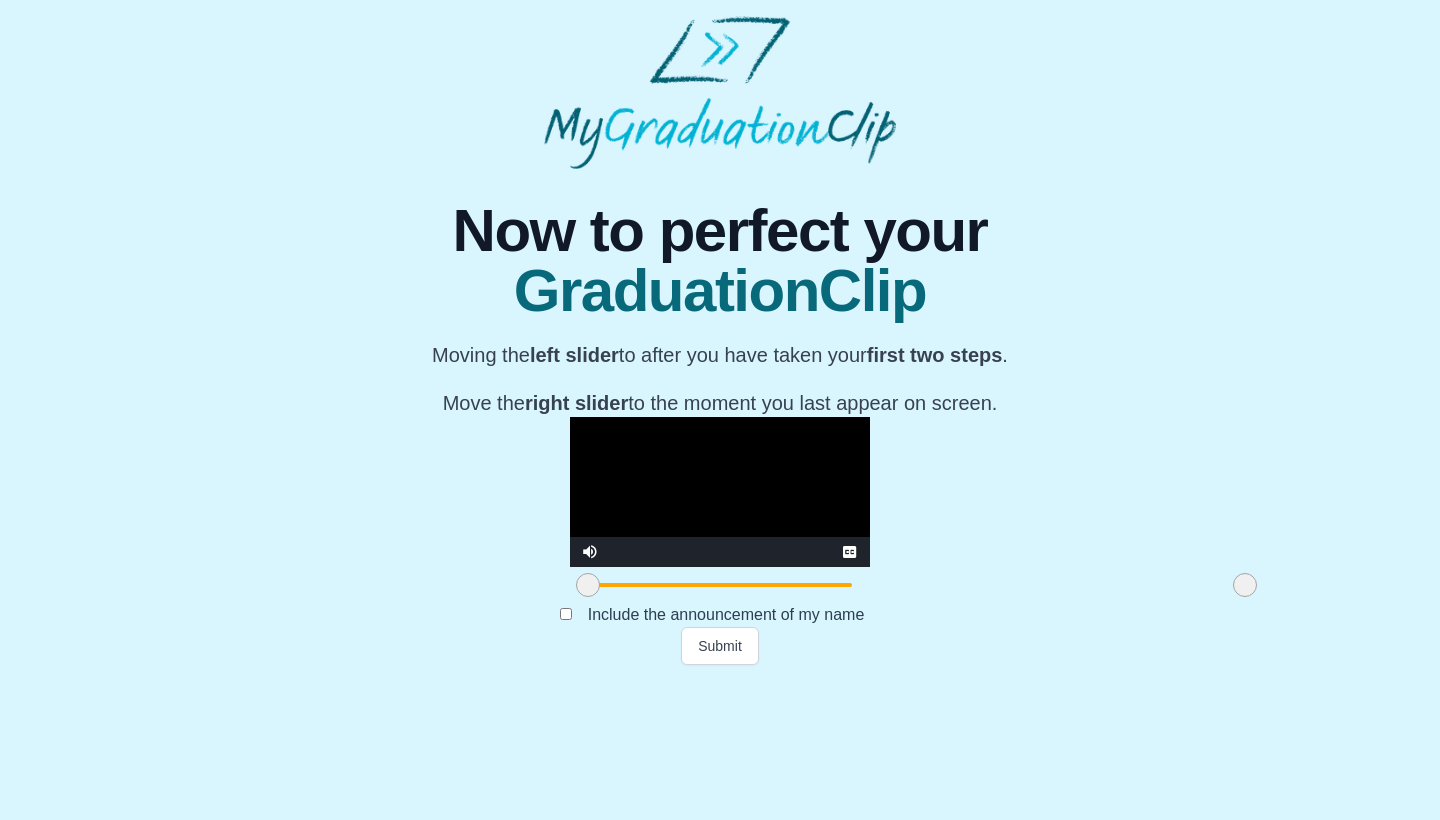 drag, startPoint x: 1050, startPoint y: 722, endPoint x: 1037, endPoint y: 715, distance: 14.764823 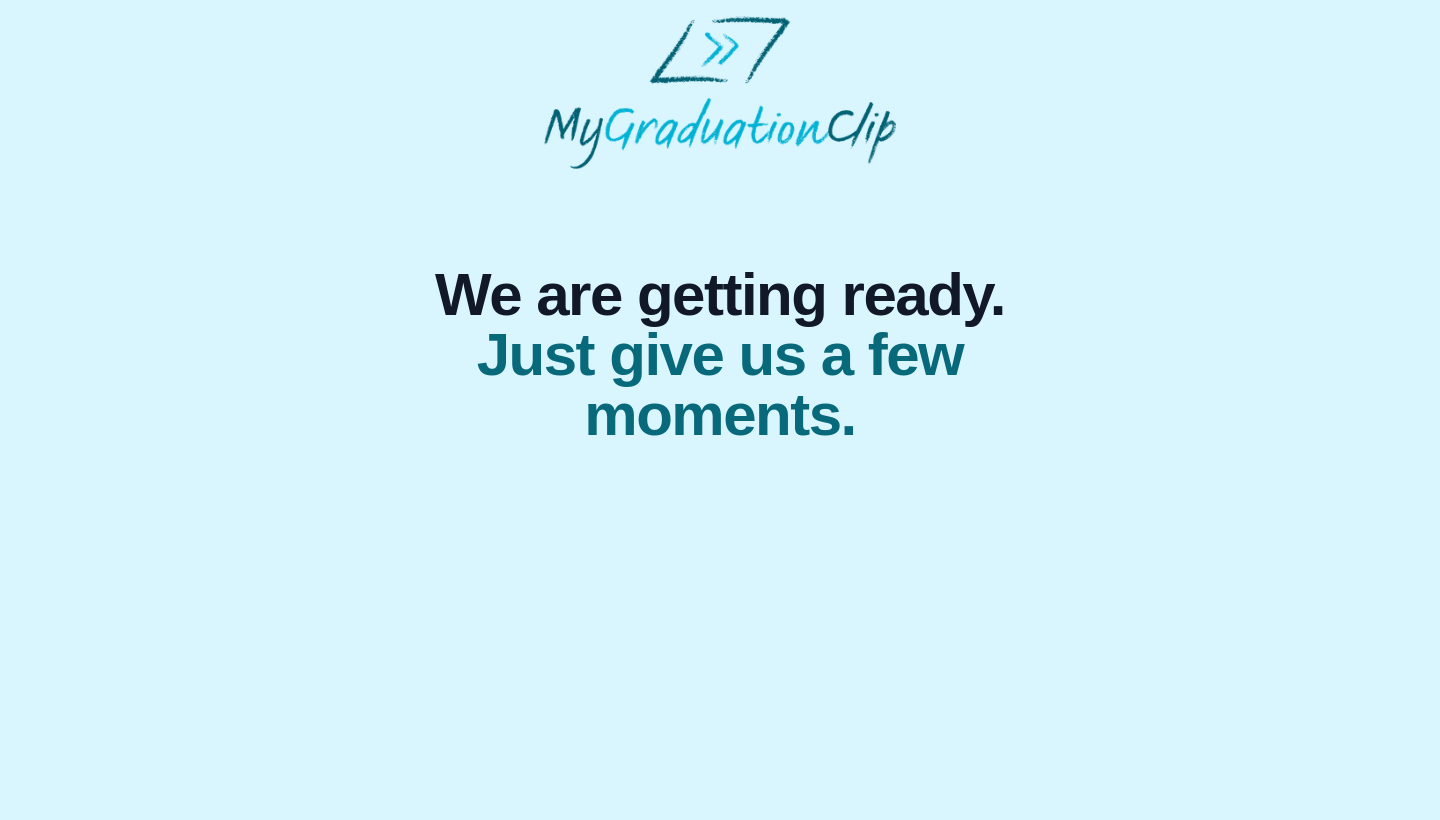 scroll, scrollTop: 0, scrollLeft: 0, axis: both 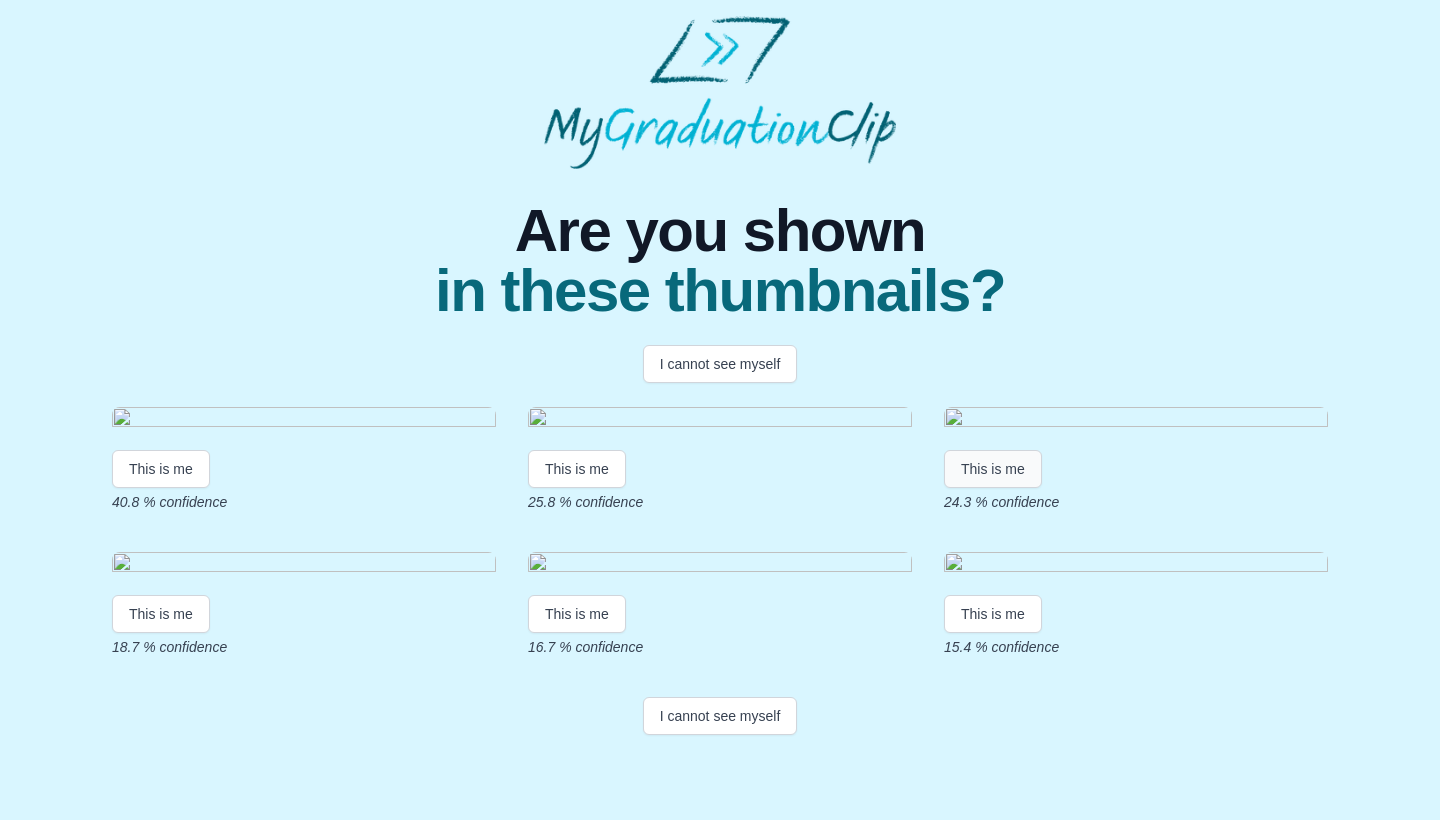 click on "This is me" at bounding box center [993, 469] 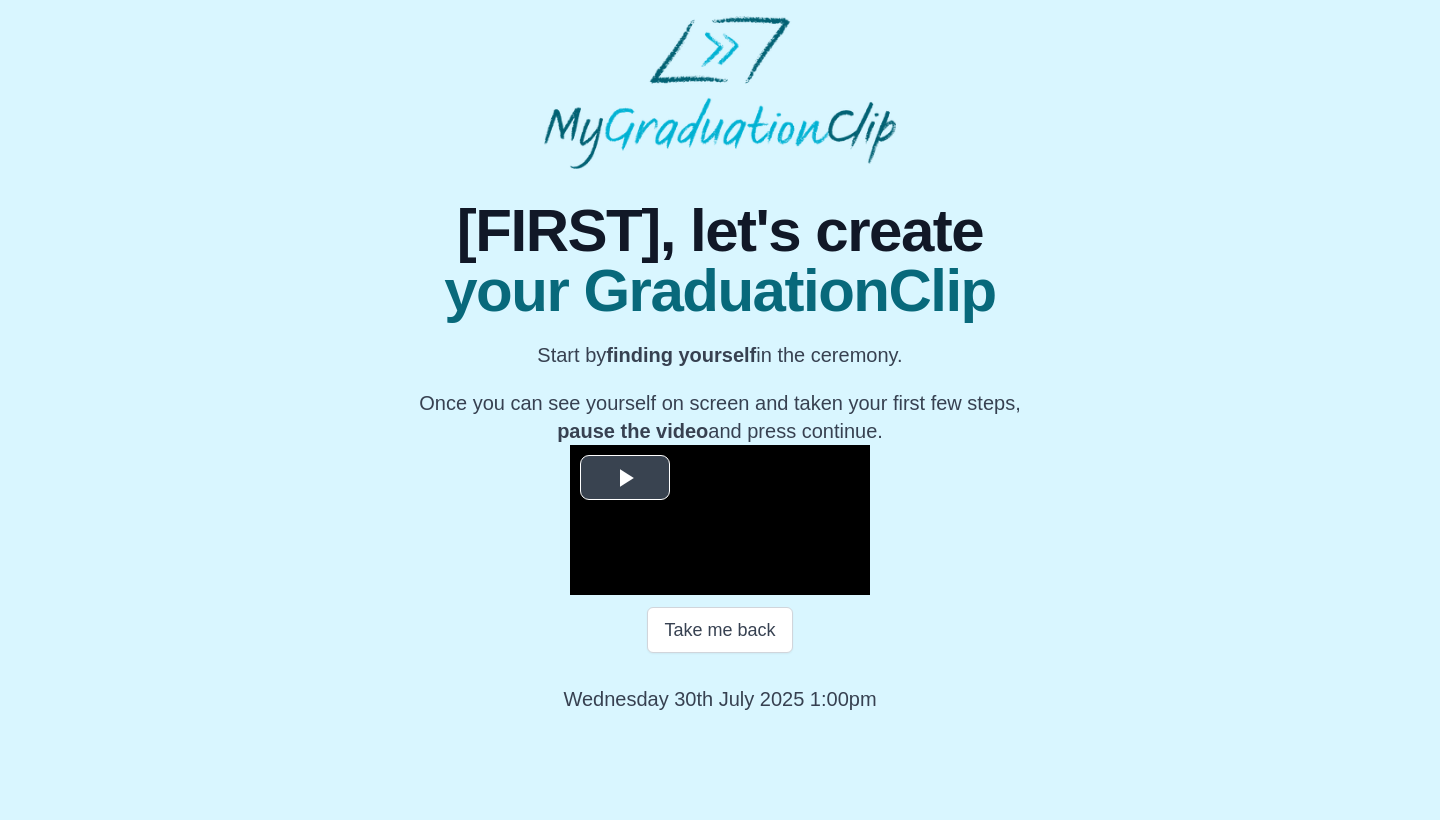 scroll, scrollTop: 165, scrollLeft: 0, axis: vertical 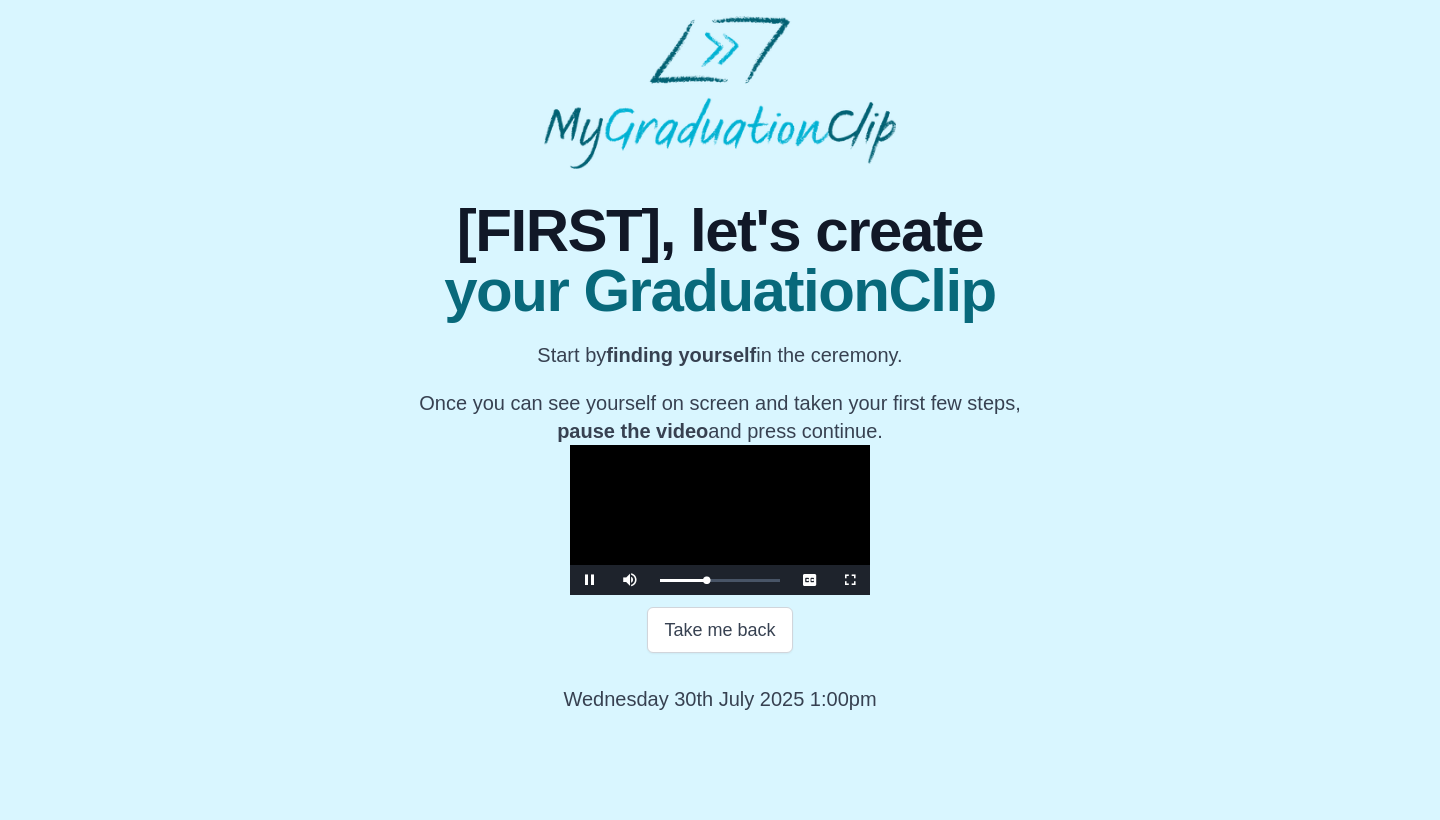 click at bounding box center (590, 580) 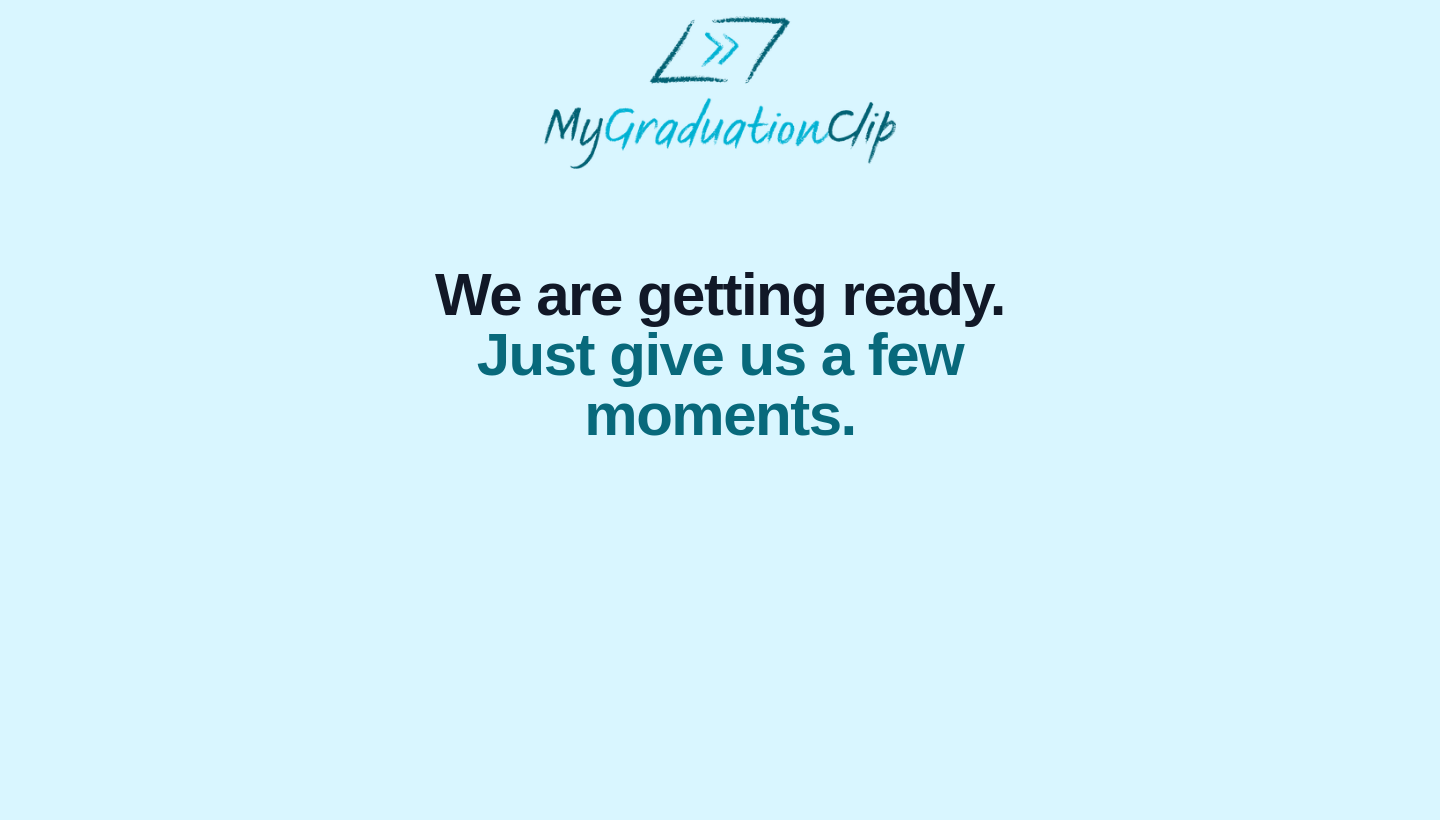 scroll, scrollTop: 0, scrollLeft: 0, axis: both 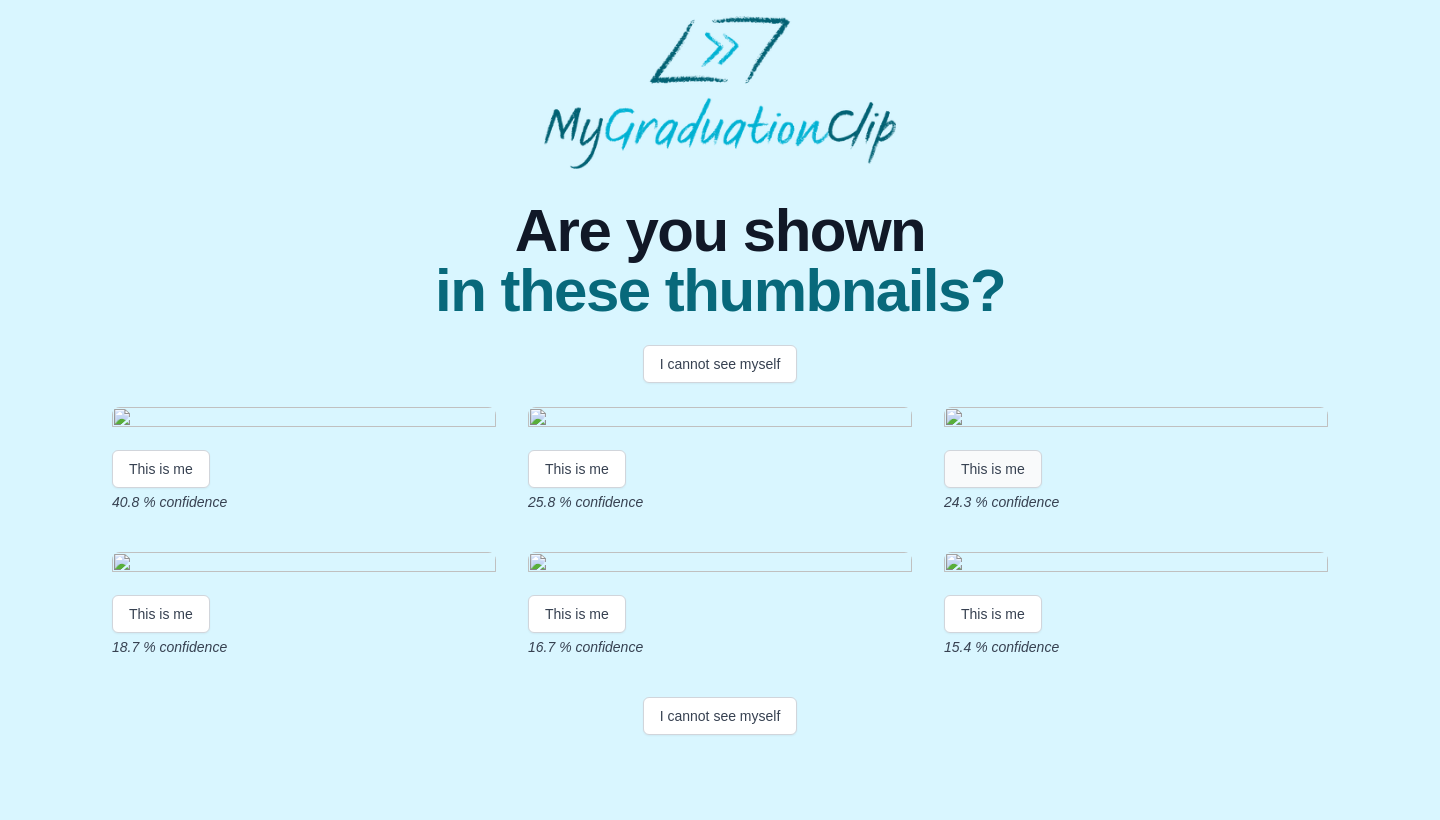 click on "This is me" at bounding box center (993, 469) 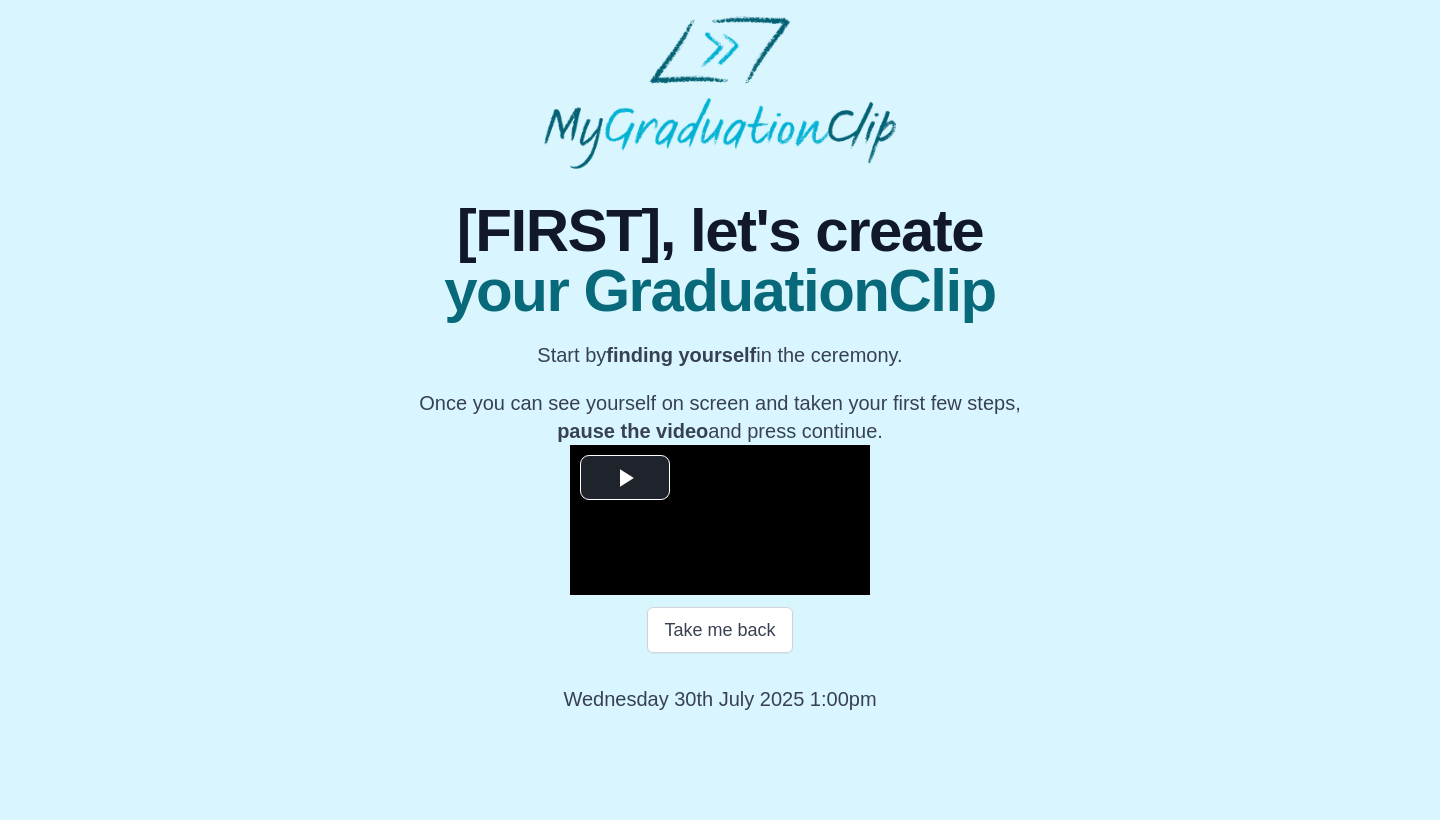 scroll, scrollTop: 165, scrollLeft: 0, axis: vertical 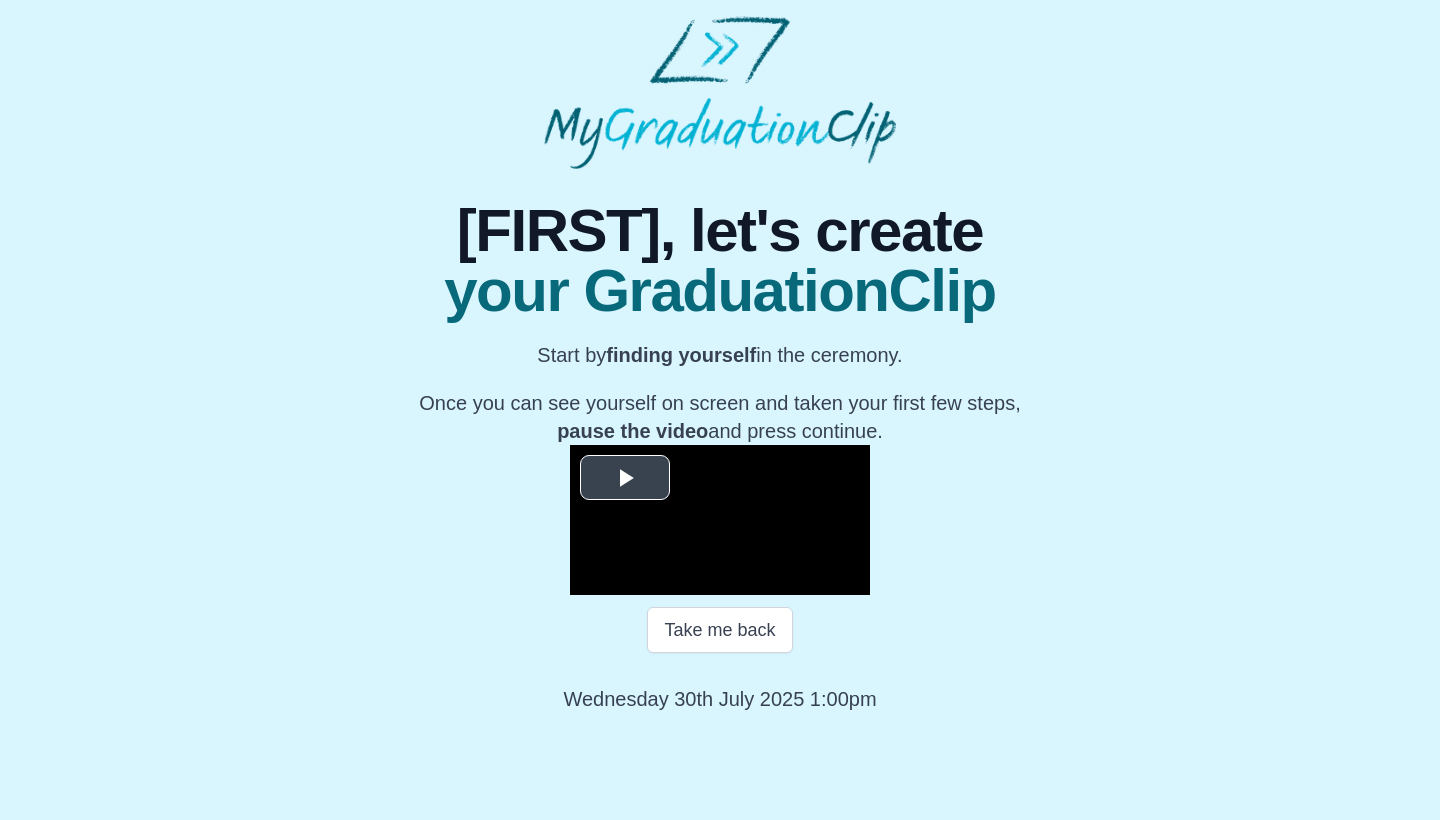 click at bounding box center [625, 478] 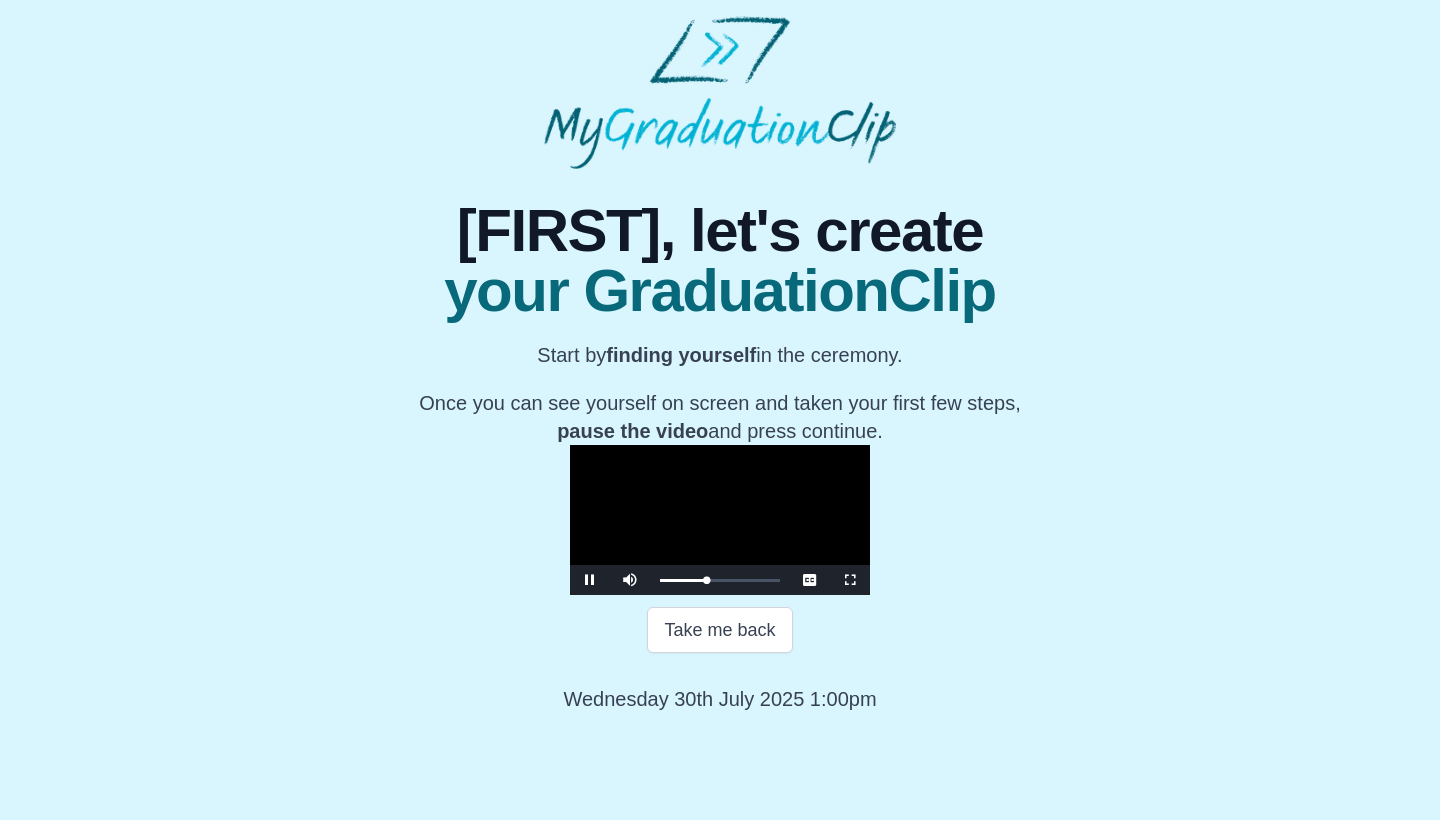 click at bounding box center [590, 580] 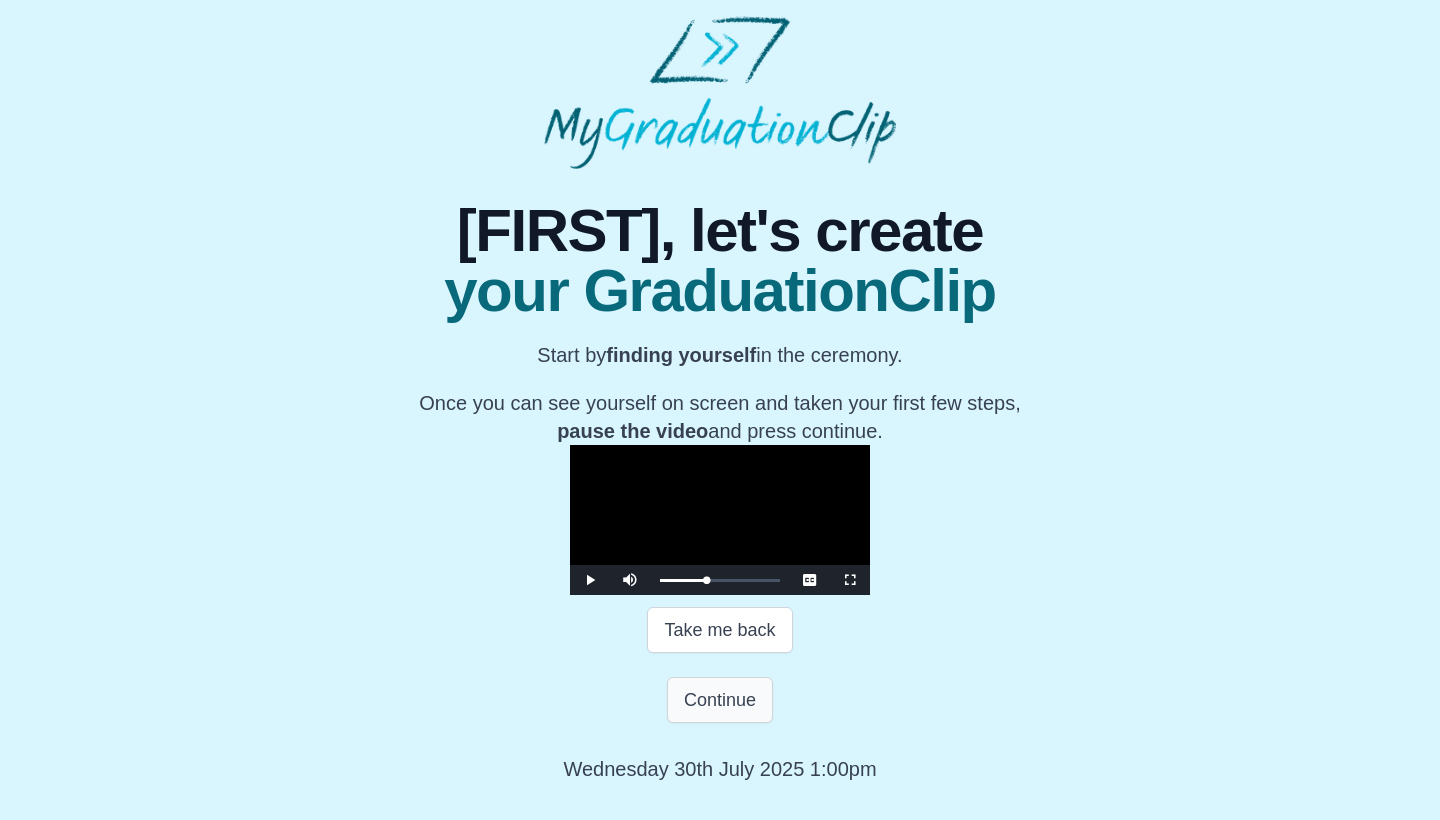scroll, scrollTop: 235, scrollLeft: 0, axis: vertical 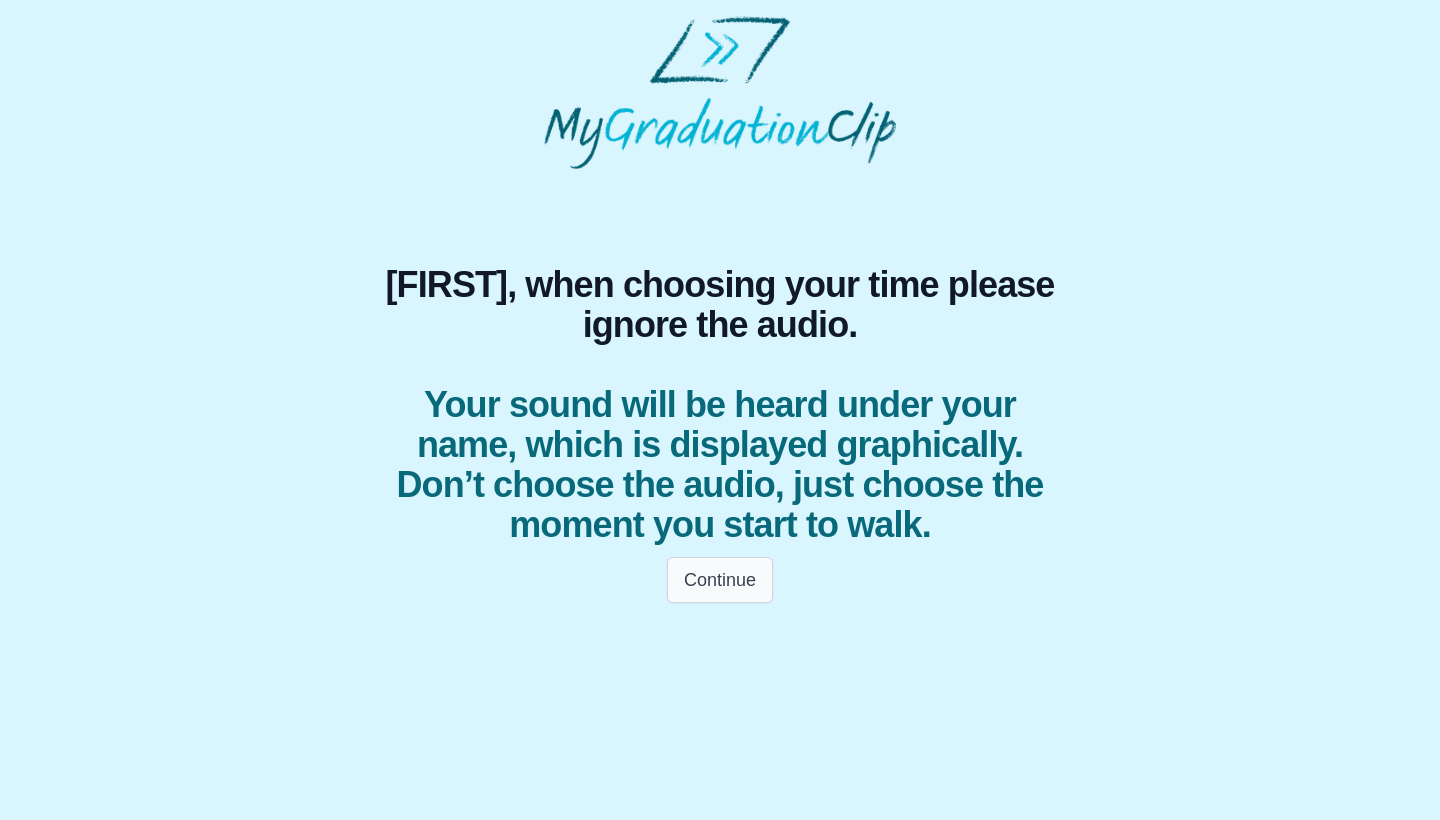 click on "Continue" at bounding box center [720, 580] 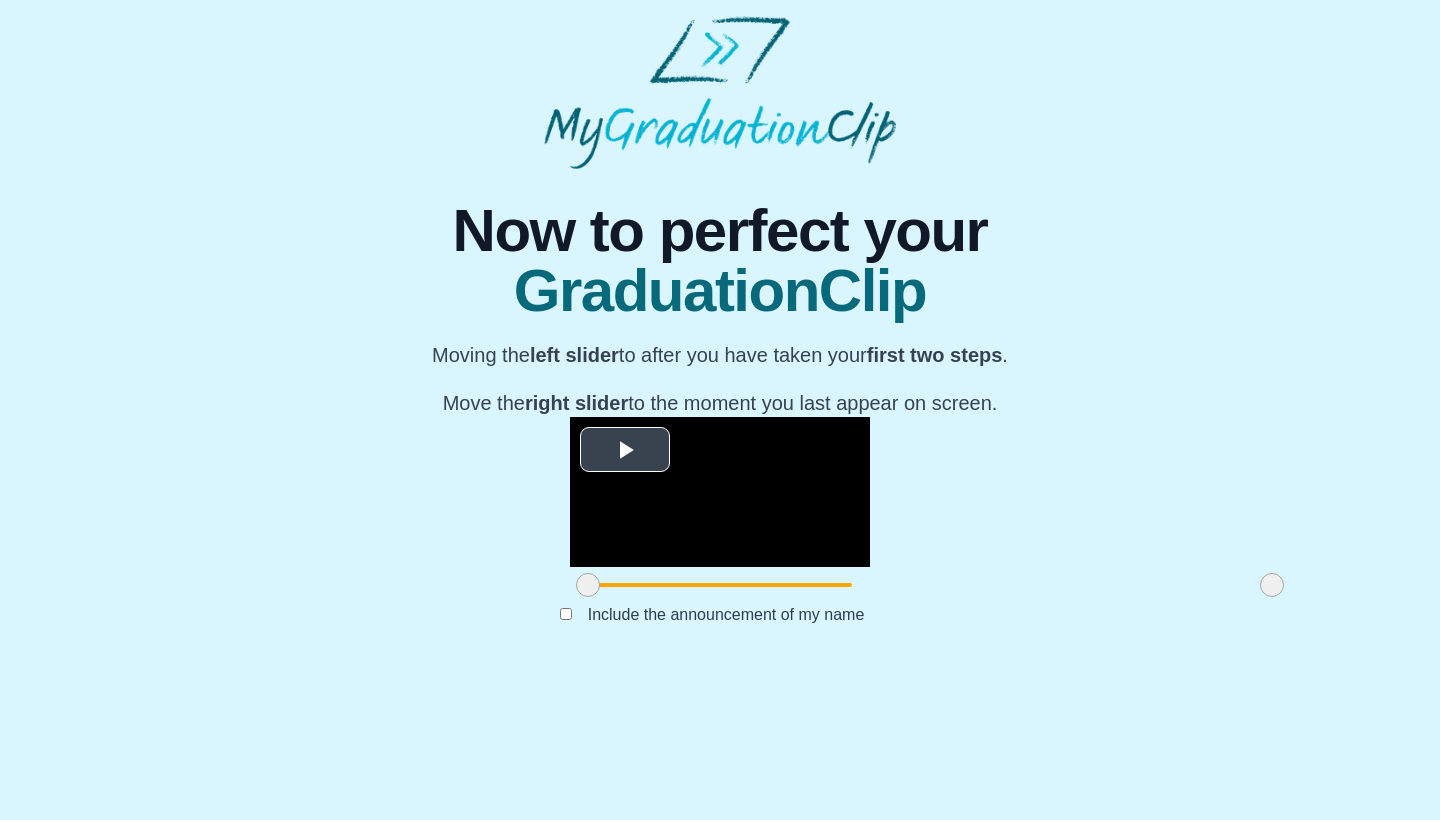 scroll, scrollTop: 117, scrollLeft: 0, axis: vertical 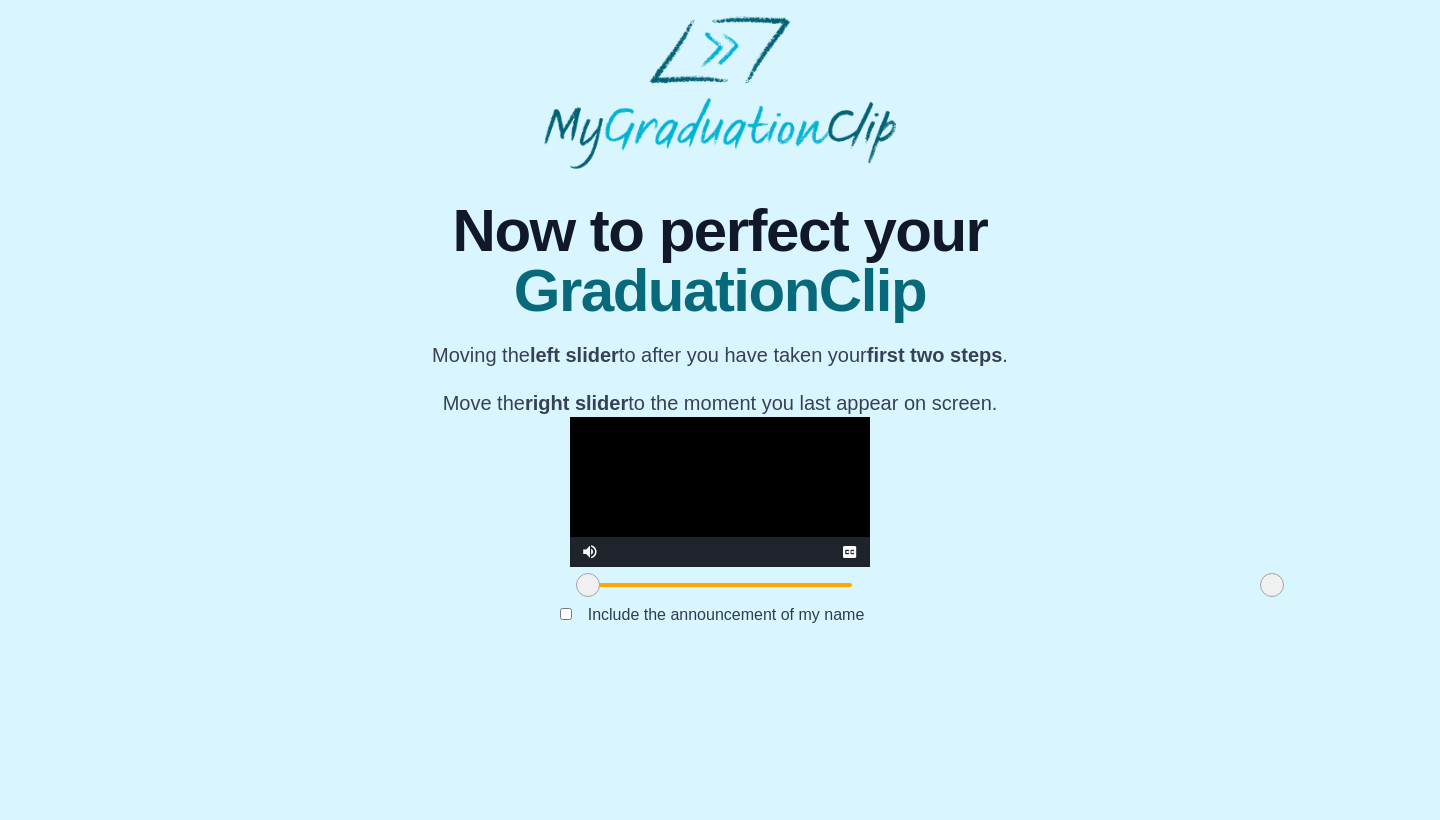 click at bounding box center (720, 492) 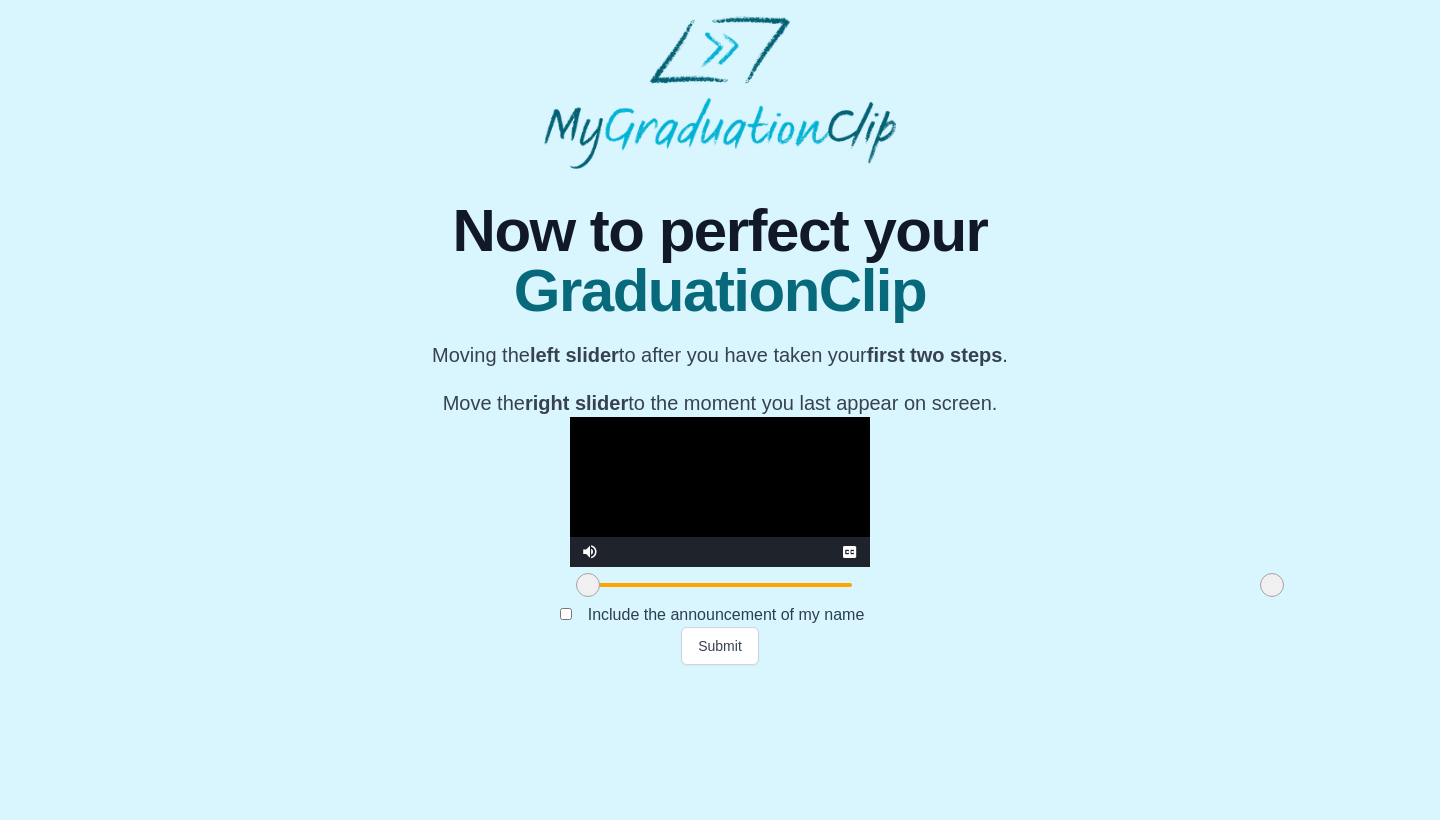 click at bounding box center [1272, 585] 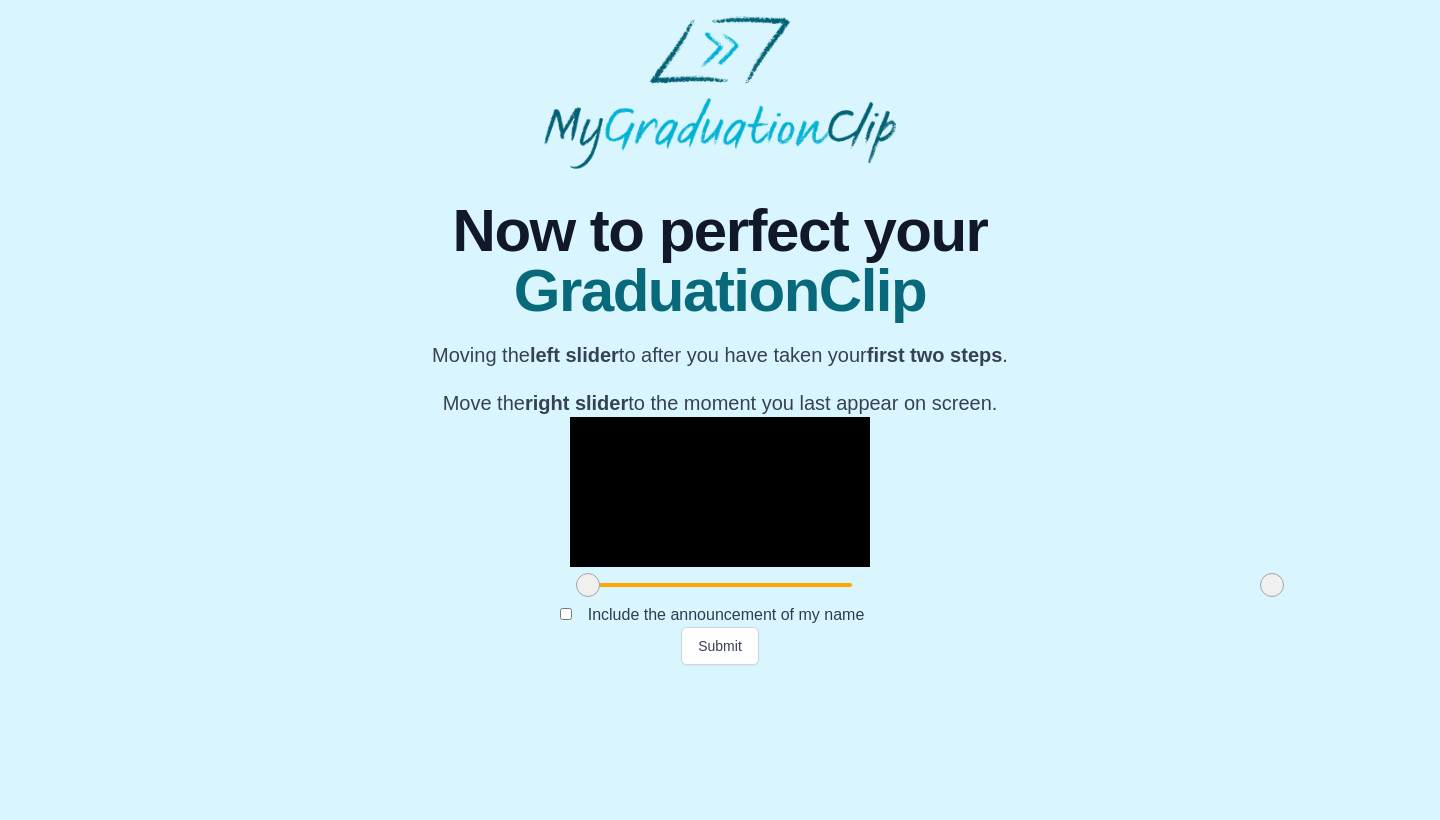 click at bounding box center [720, 492] 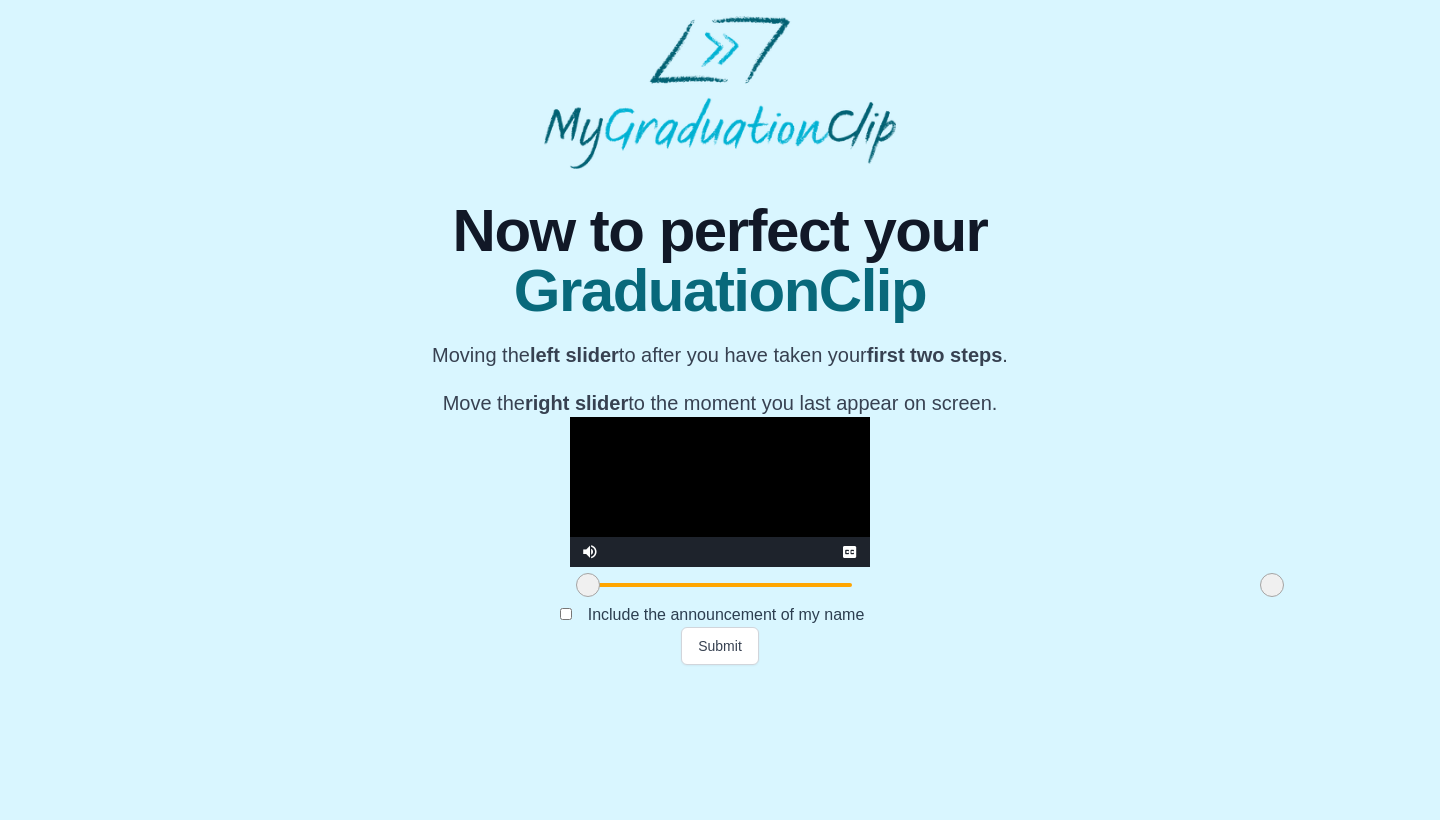 drag, startPoint x: 1061, startPoint y: 722, endPoint x: 1076, endPoint y: 719, distance: 15.297058 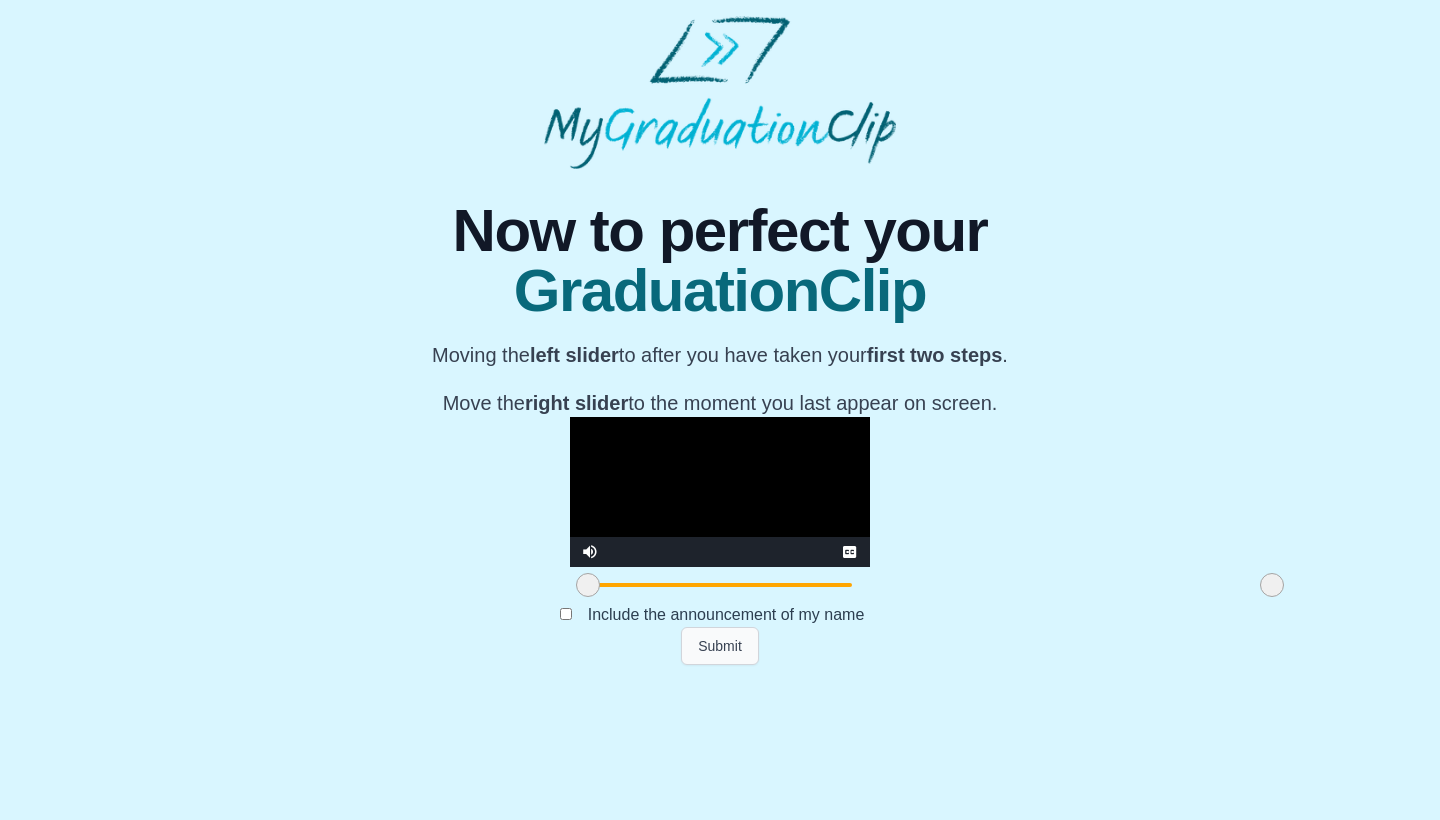 click on "Submit" at bounding box center (720, 646) 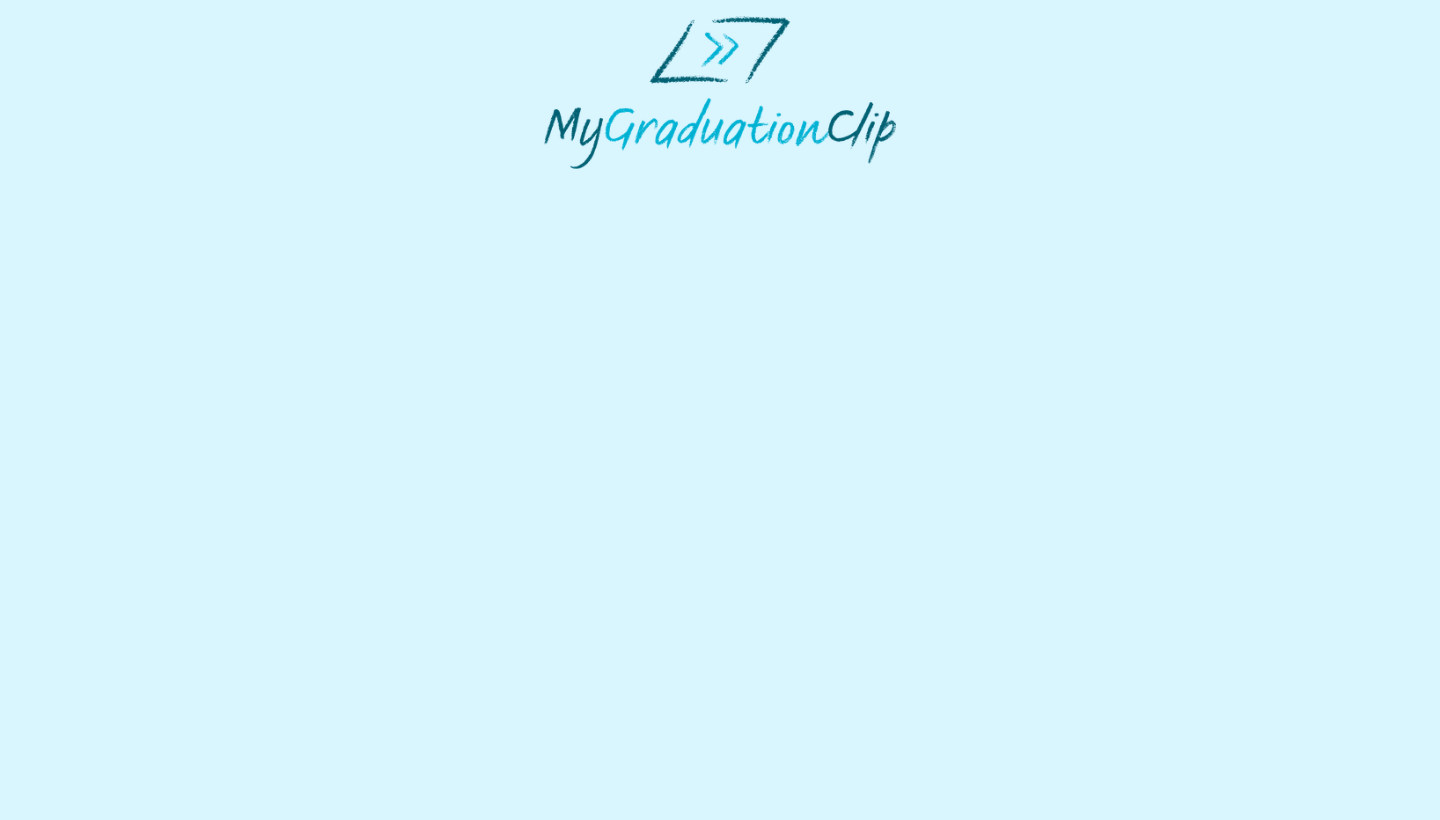 scroll, scrollTop: 0, scrollLeft: 0, axis: both 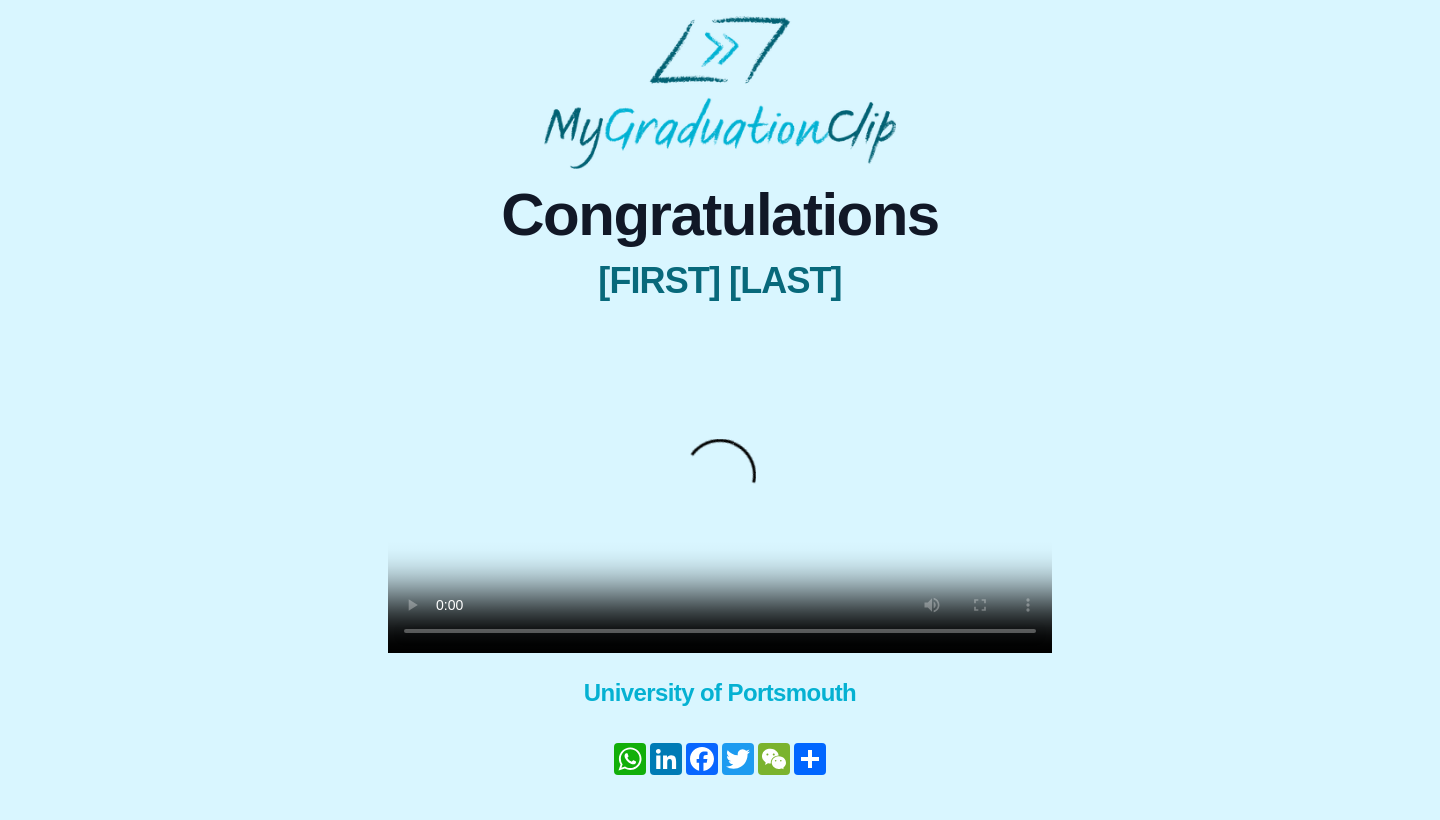 click at bounding box center [720, 487] 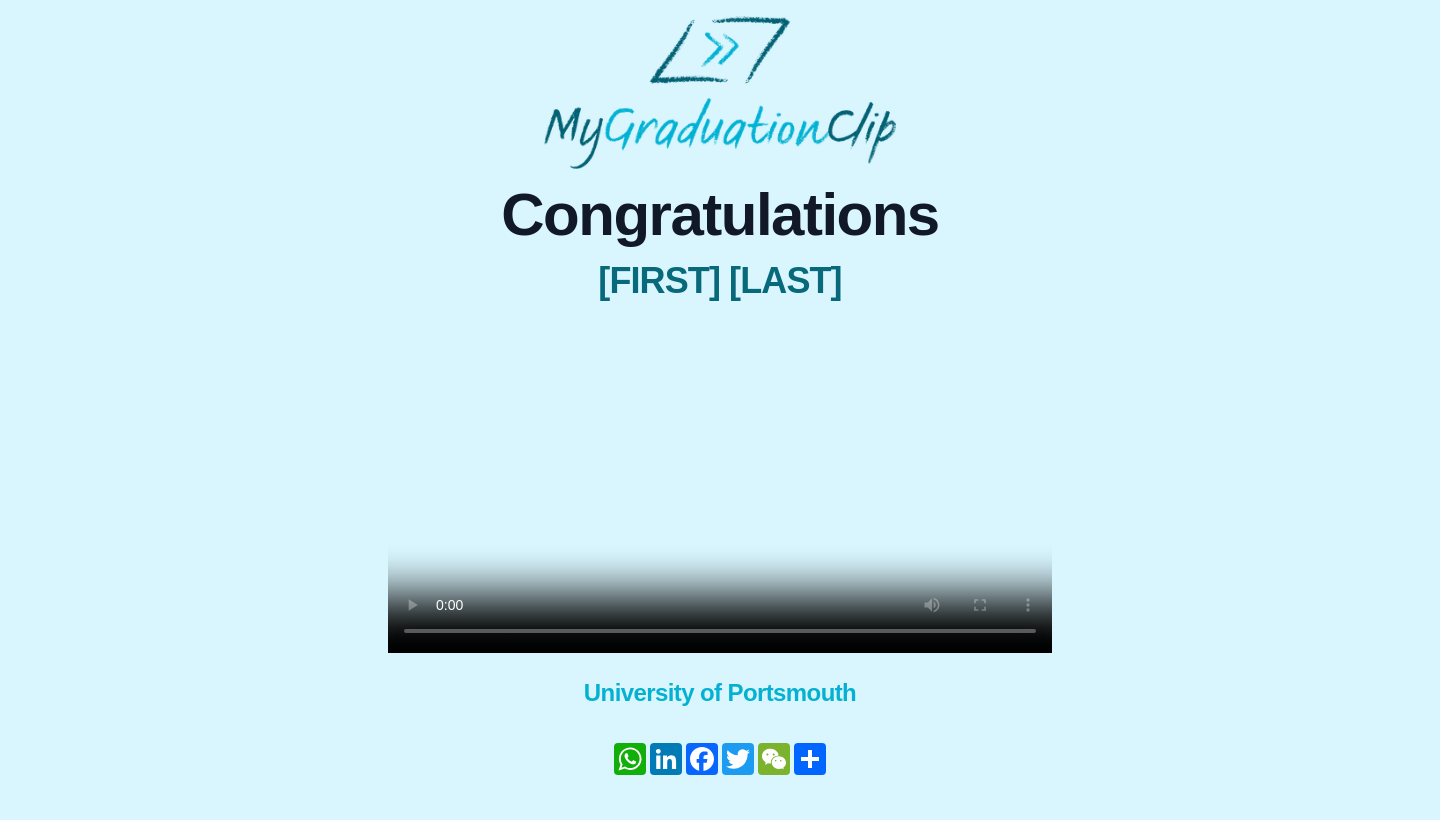 click at bounding box center (720, 487) 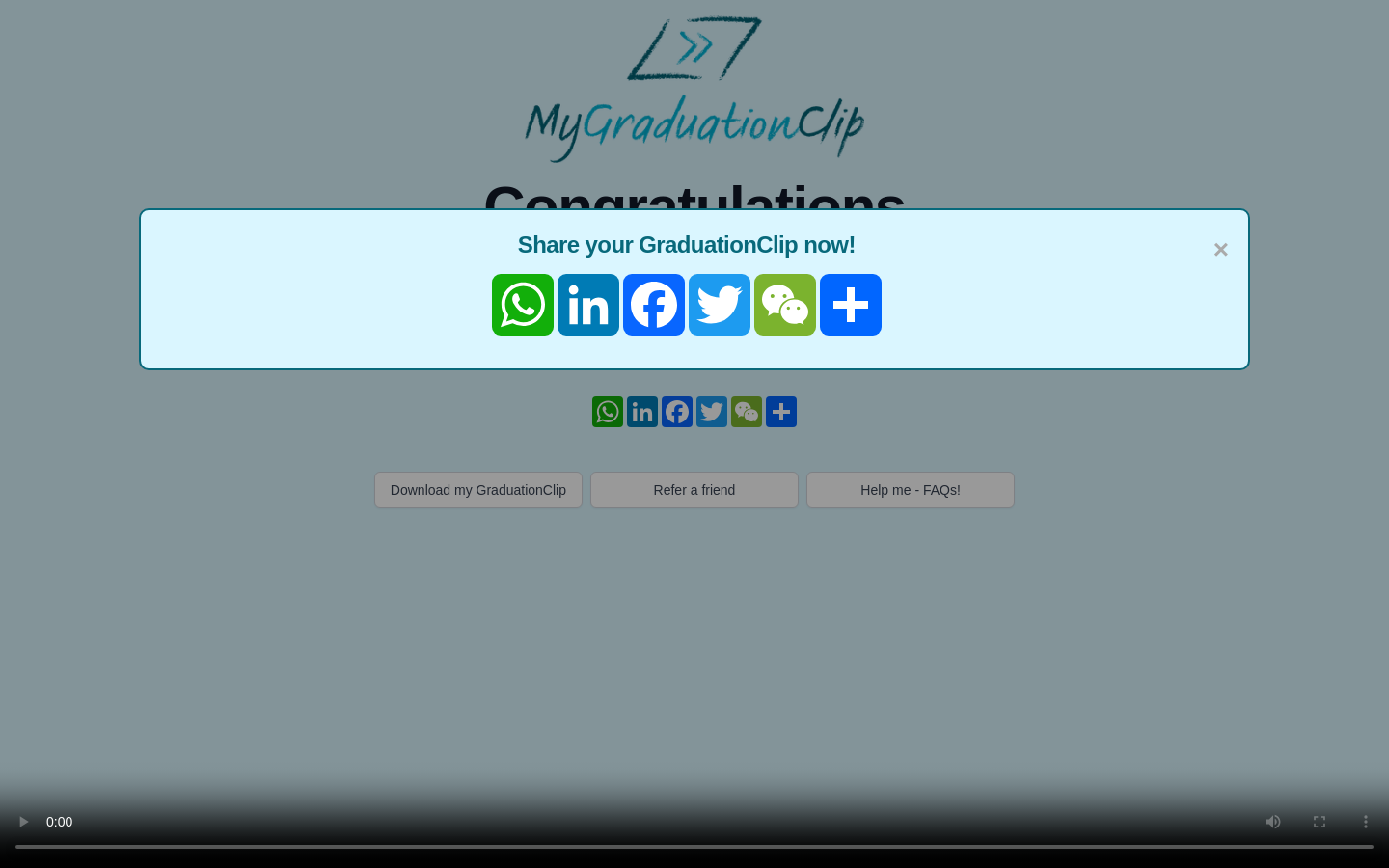 type 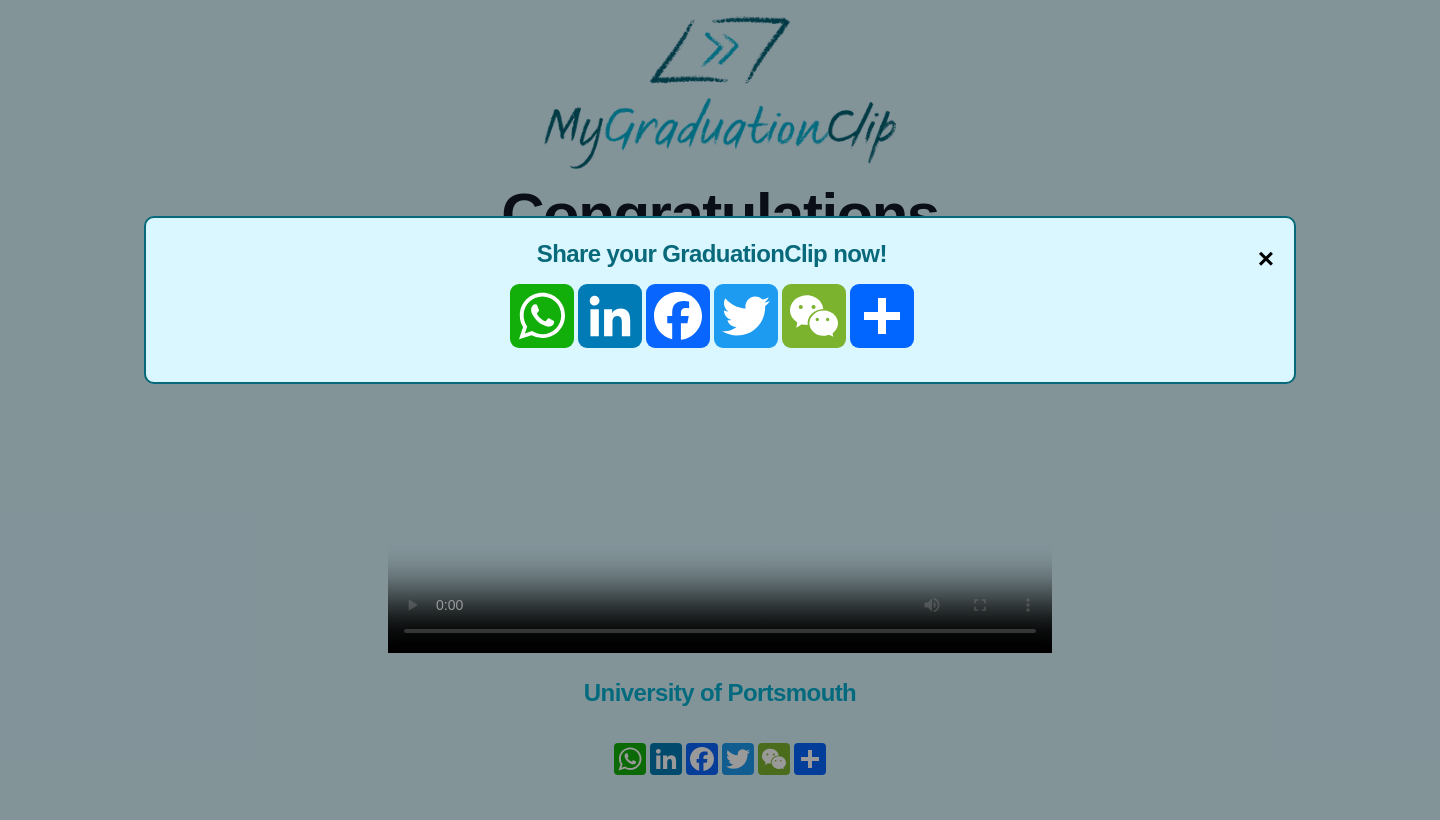 click on "×" at bounding box center [1266, 259] 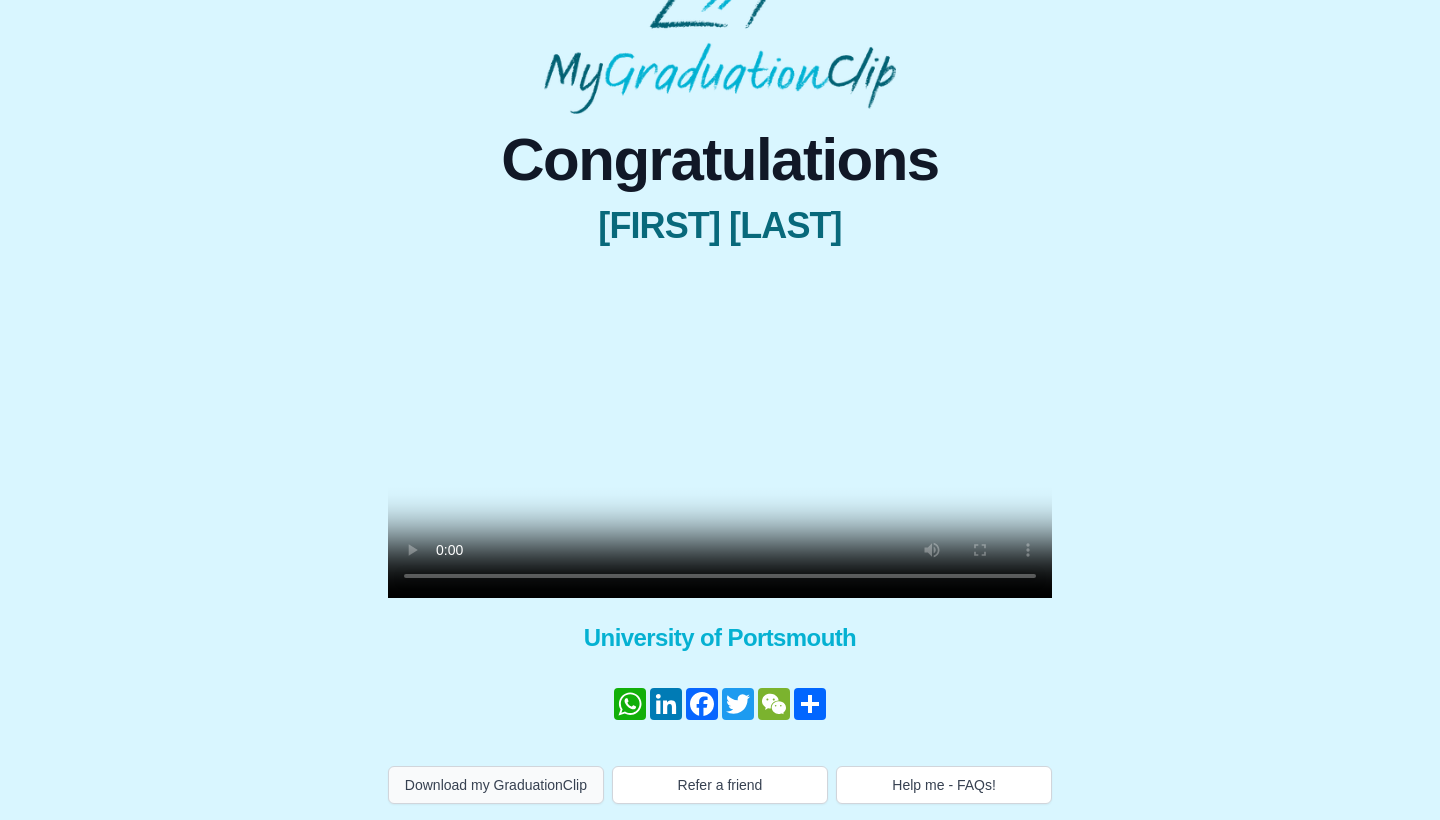 scroll, scrollTop: 121, scrollLeft: 0, axis: vertical 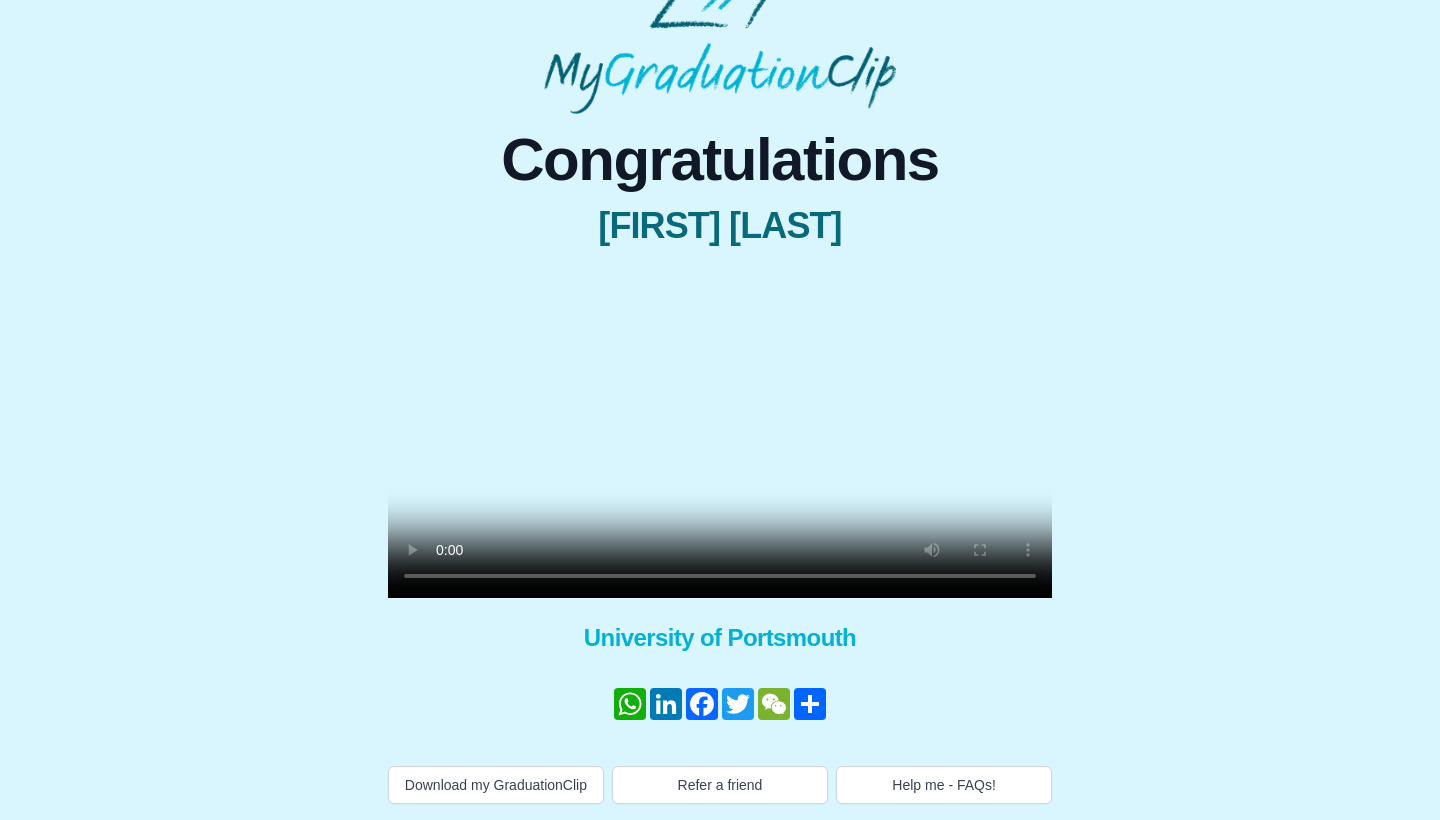 click on "Congratulations Luke Cox × Share your GraduationClip now! WhatsApp LinkedIn Facebook Twitter WeChat Share × Why not also get the Full Length Graduation film? Get the full ceremony film! University of Portsmouth WhatsApp LinkedIn Facebook Twitter WeChat Share  Download my GraduationClip   Refer a friend   Help me - FAQs!" at bounding box center (720, 459) 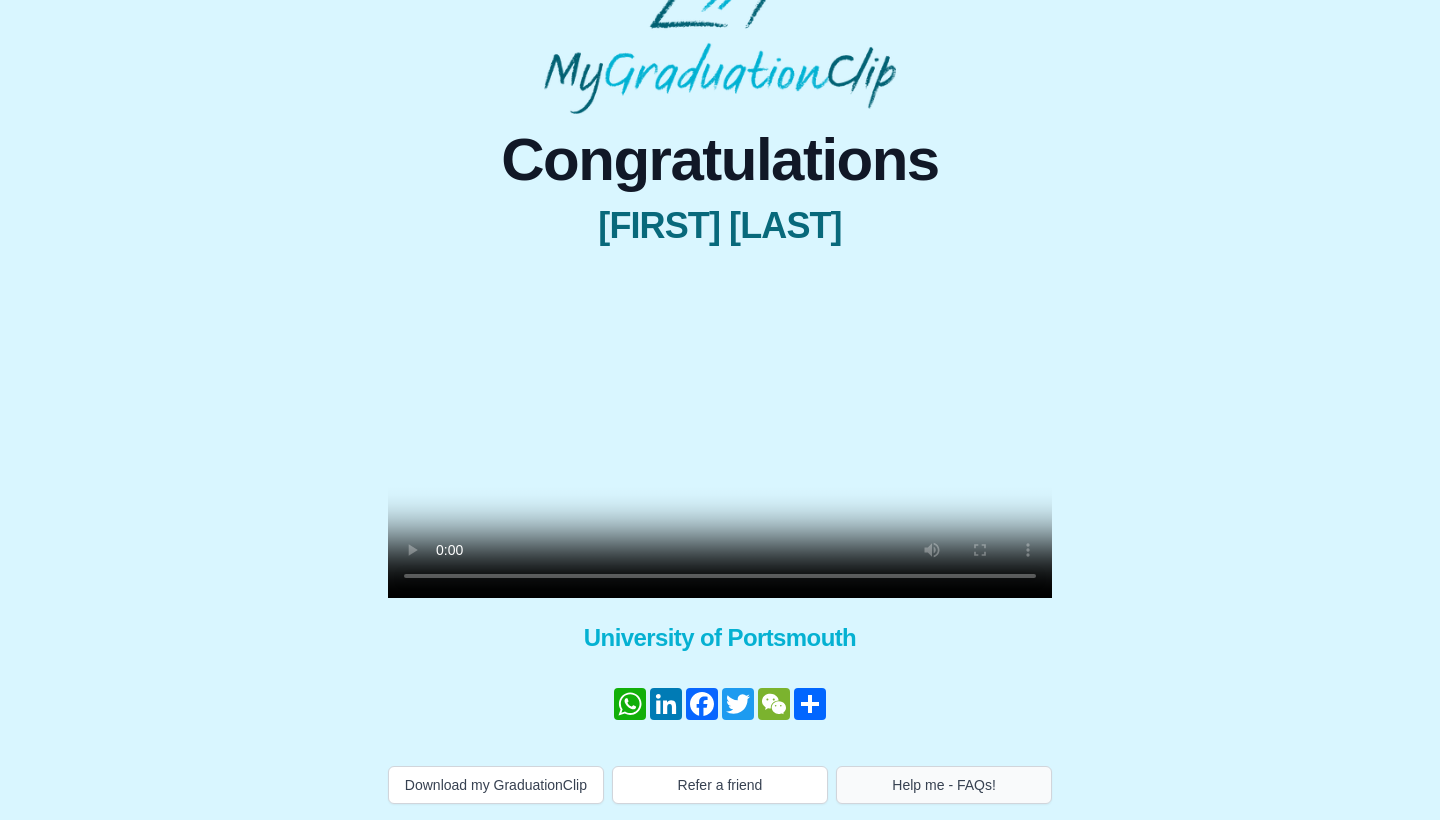 click on "Help me - FAQs!" at bounding box center [944, 785] 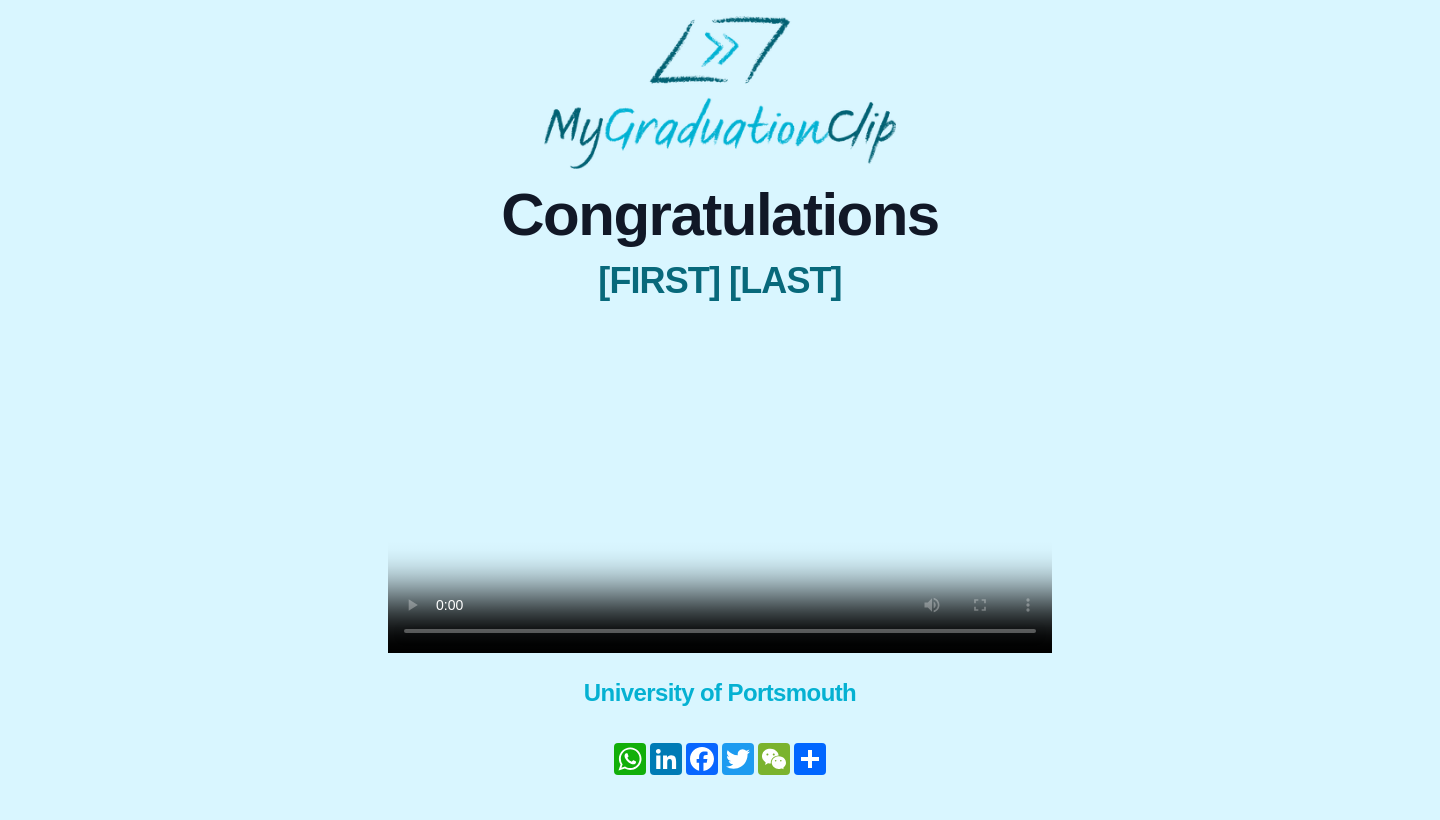 scroll, scrollTop: 0, scrollLeft: 0, axis: both 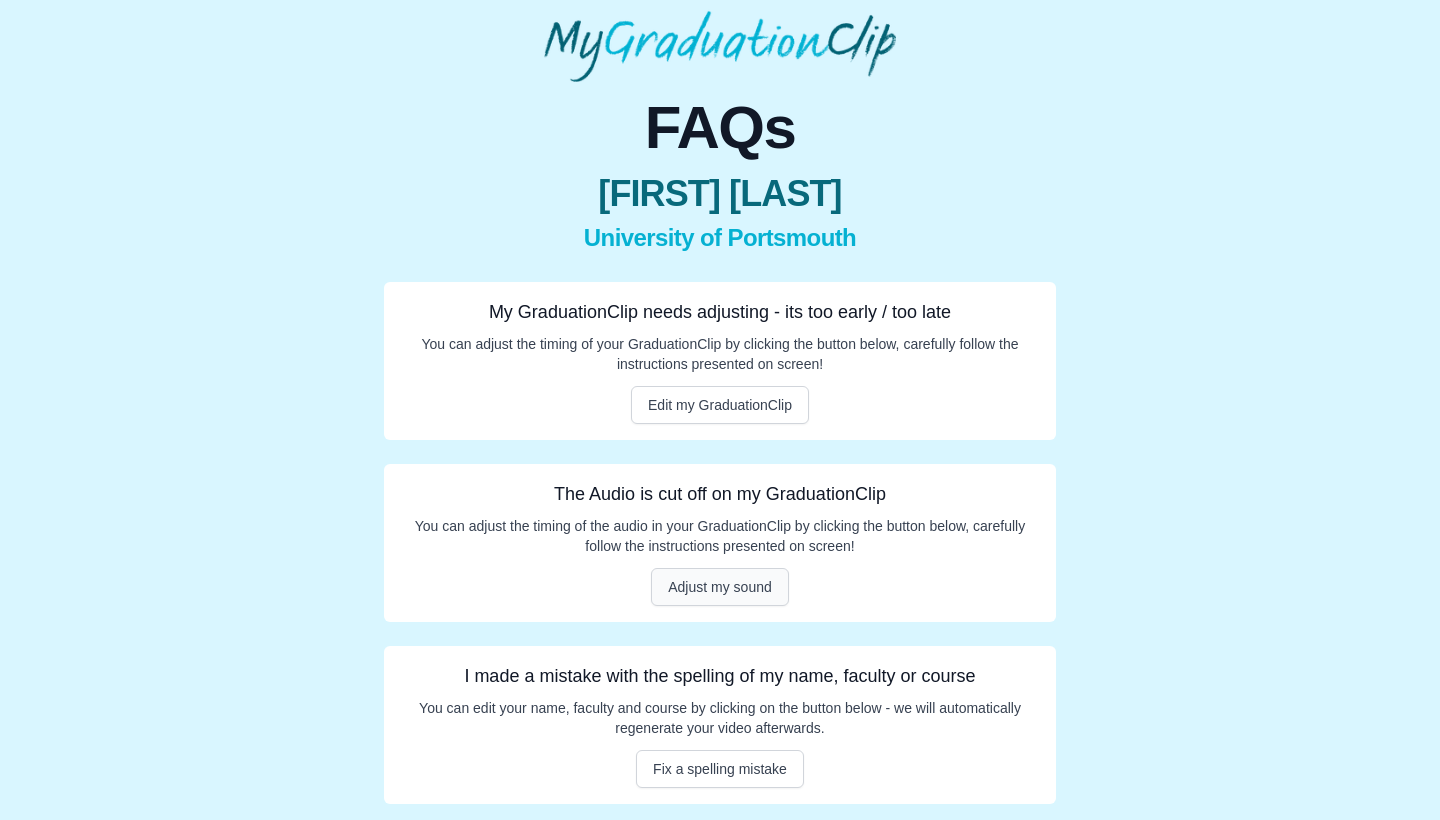 click on "Adjust my sound" at bounding box center (720, 587) 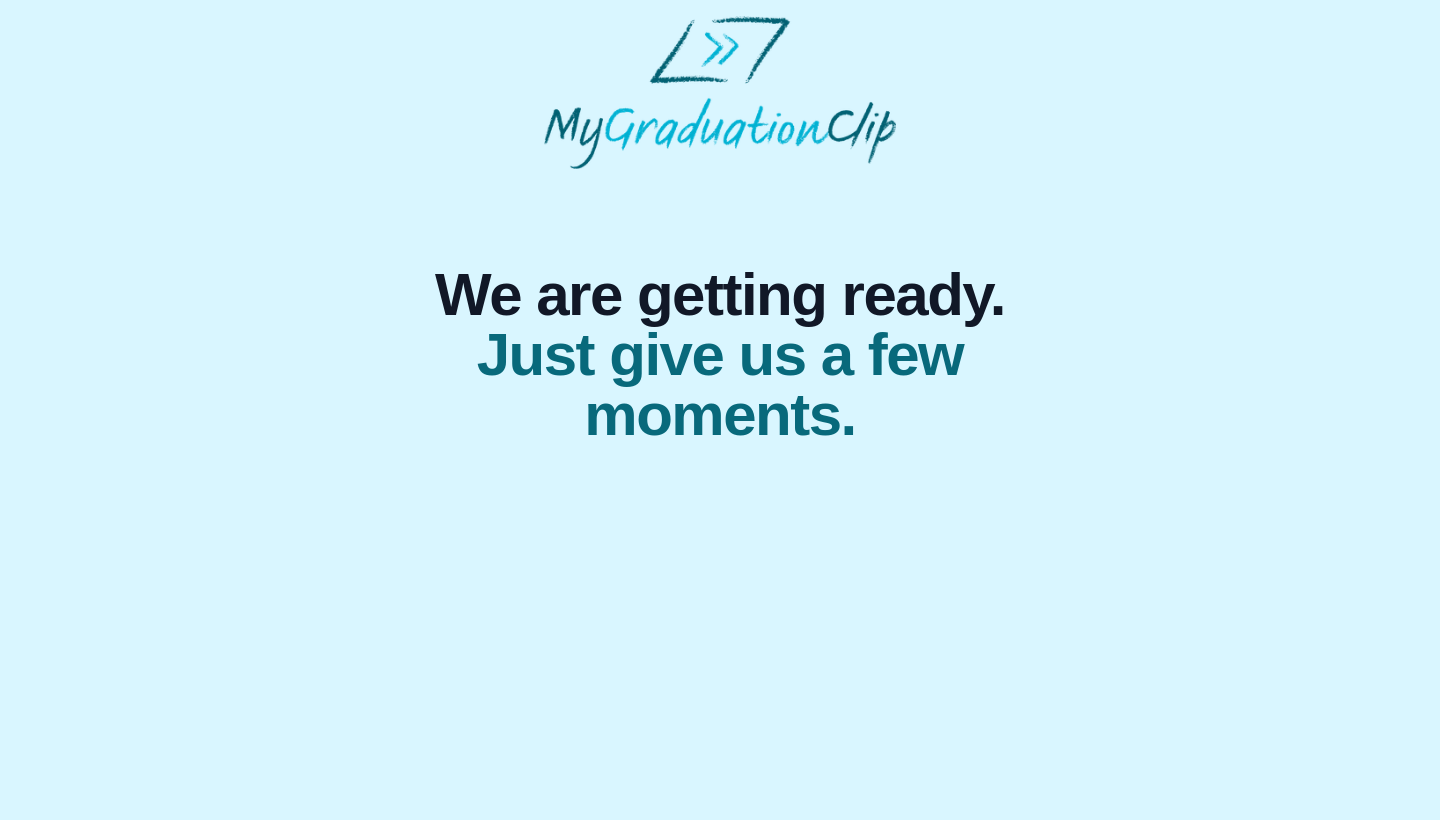 scroll, scrollTop: 0, scrollLeft: 0, axis: both 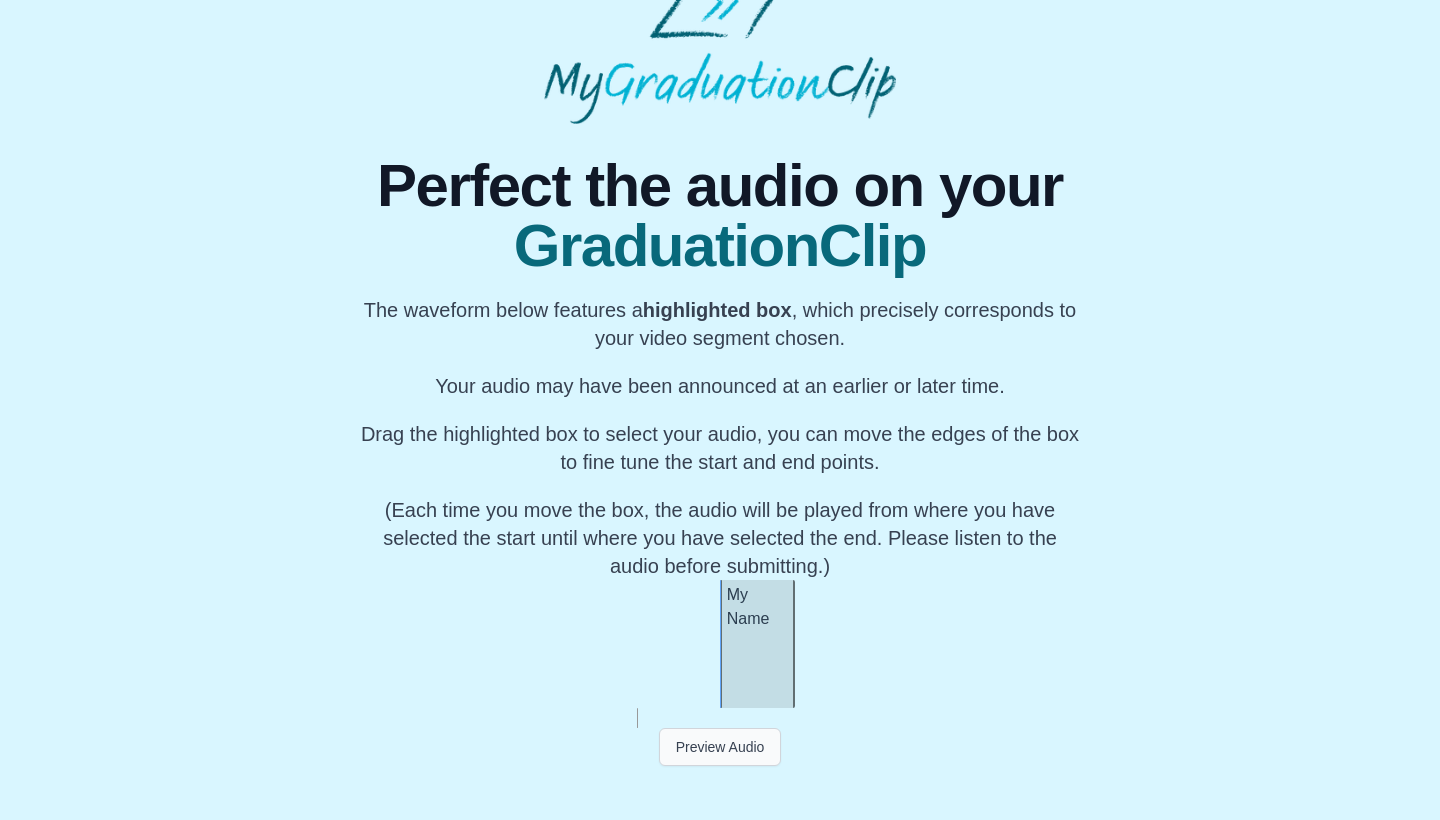 click on "Preview Audio" at bounding box center (720, 747) 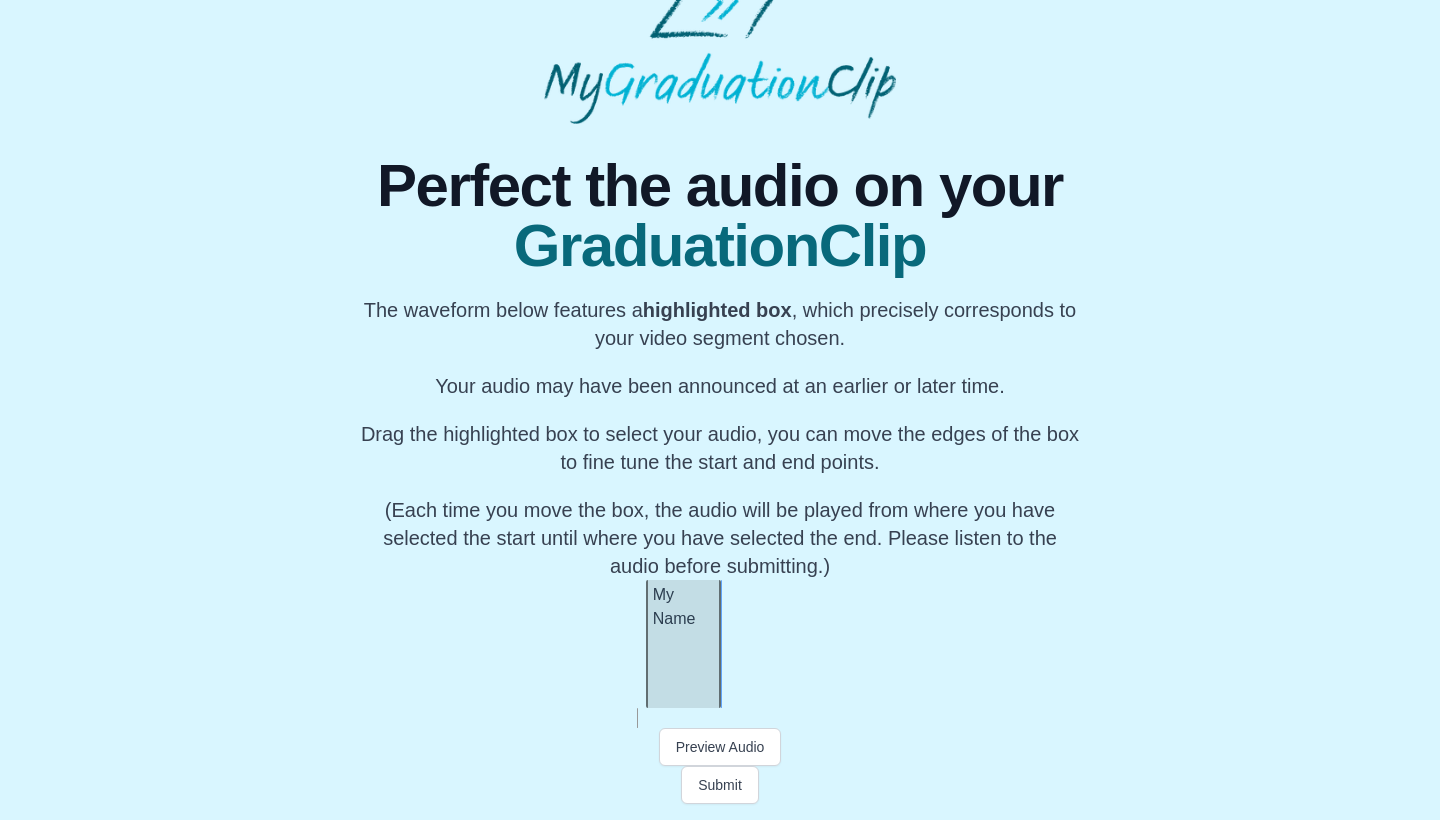 scroll, scrollTop: 0, scrollLeft: 61492, axis: horizontal 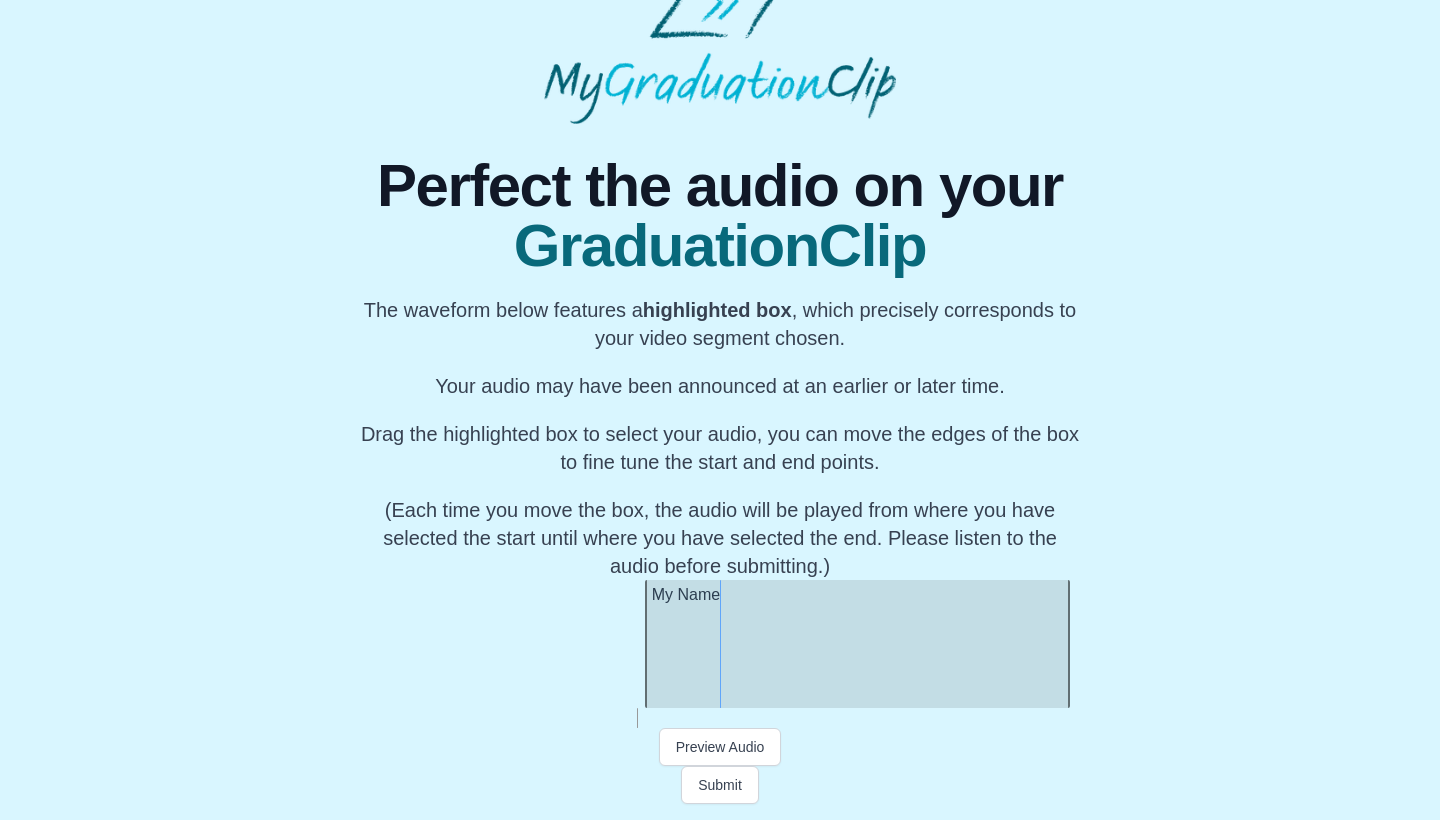 click on "Perfect the audio on your GraduationClip  The waveform below features a  highlighted box , which precisely corresponds to your video segment chosen. Your audio may have been announced at an earlier or later time.  Drag the highlighted box to select your audio, you can move the edges of the box to fine tune the start and end points.   (Each time you move the box, the audio will be played from where you have selected the start until where you have selected the end. Please listen to the audio before submitting.)  Preview Audio  Submit" at bounding box center [720, 464] 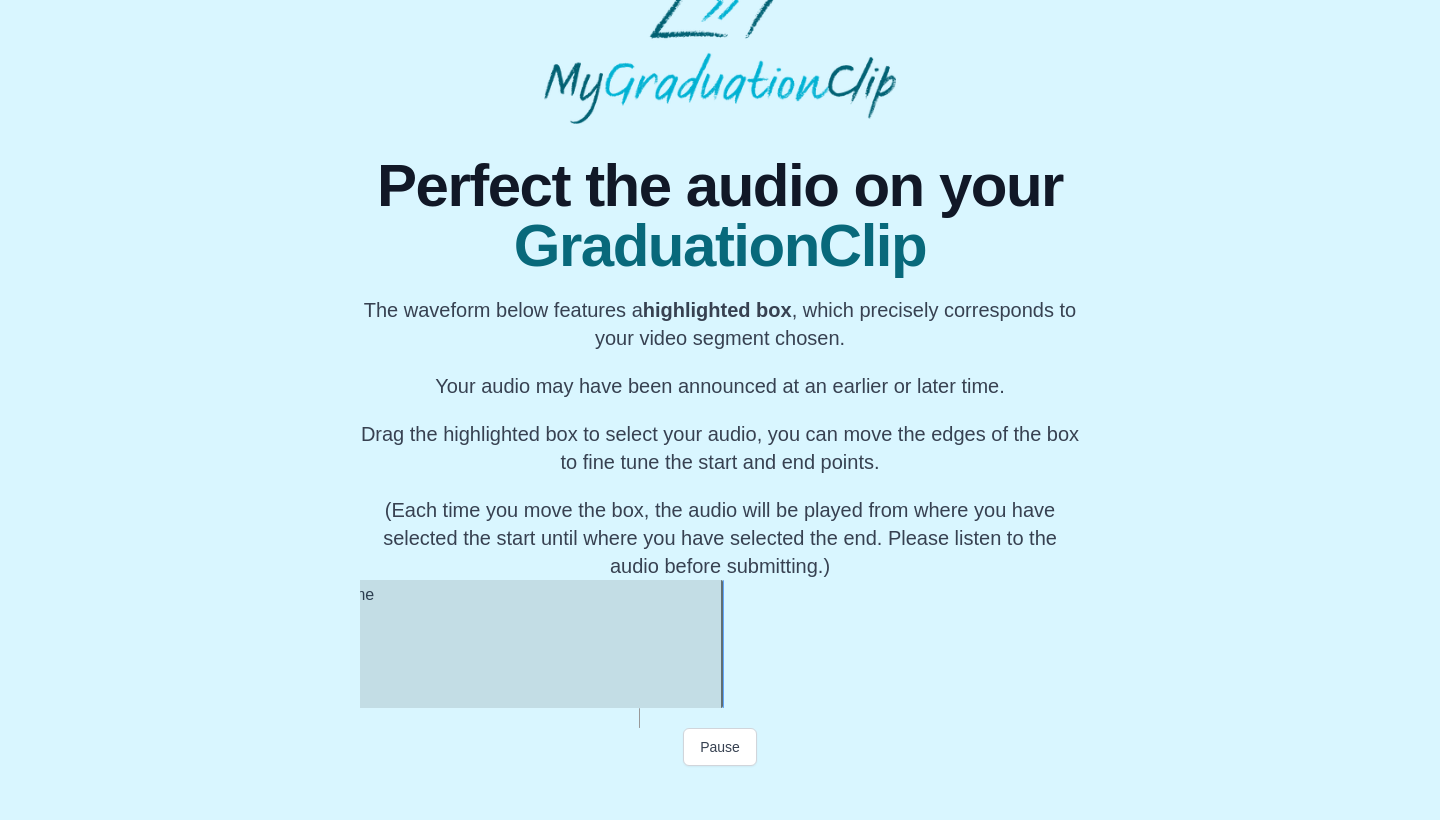 scroll, scrollTop: 0, scrollLeft: 61841, axis: horizontal 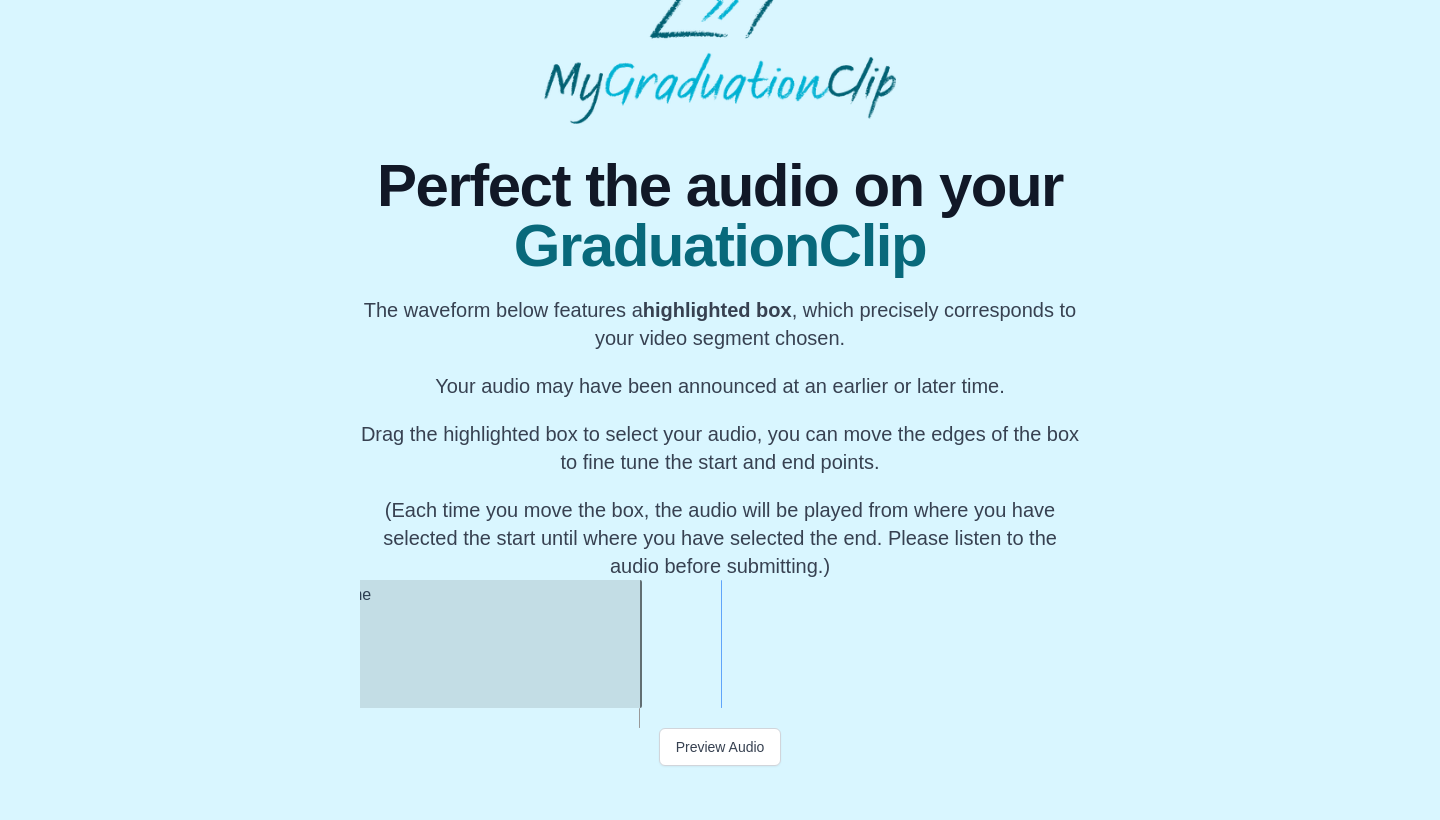 click at bounding box center (638, 644) 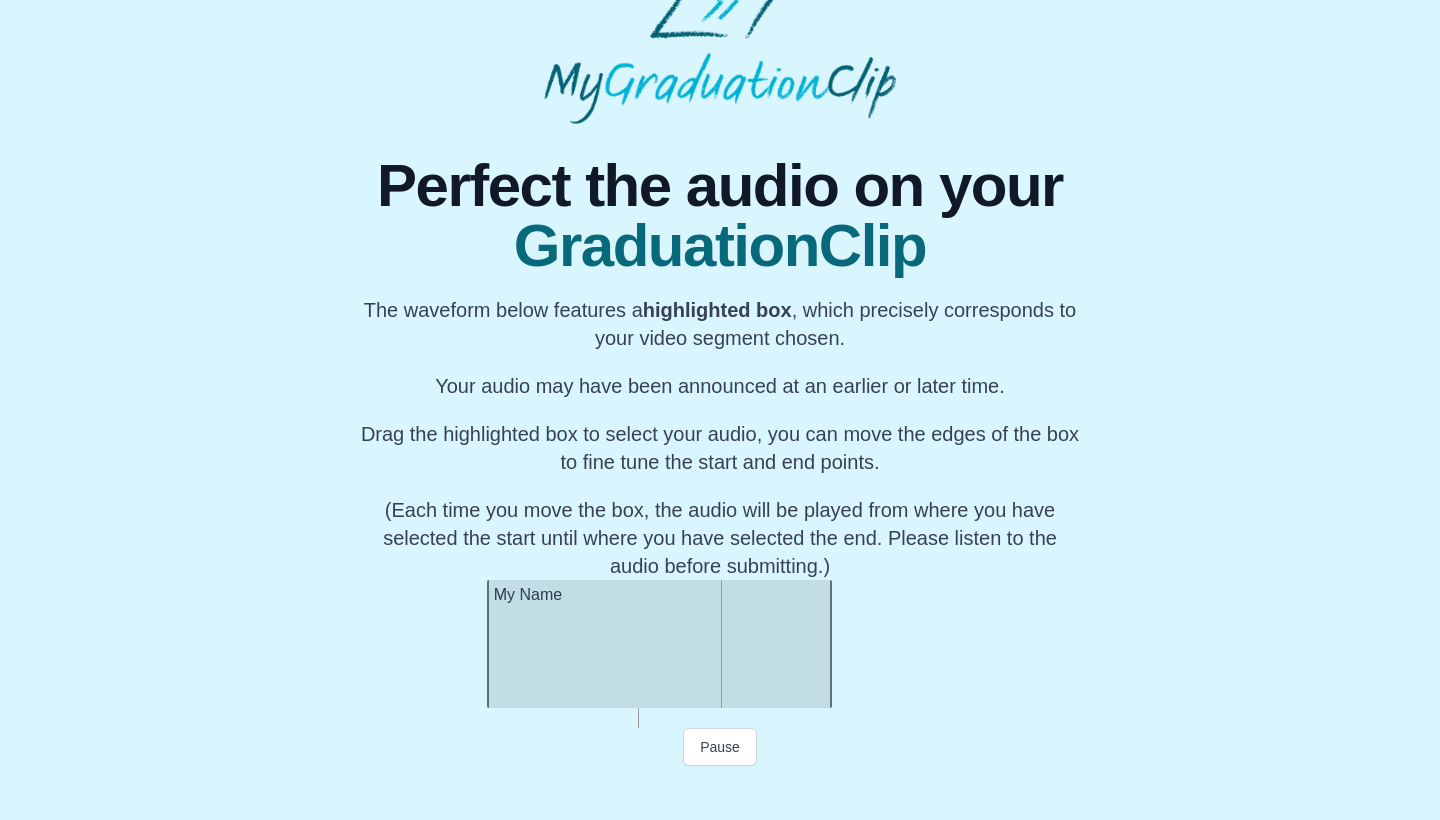 click on "My Name" at bounding box center [18961, 644] 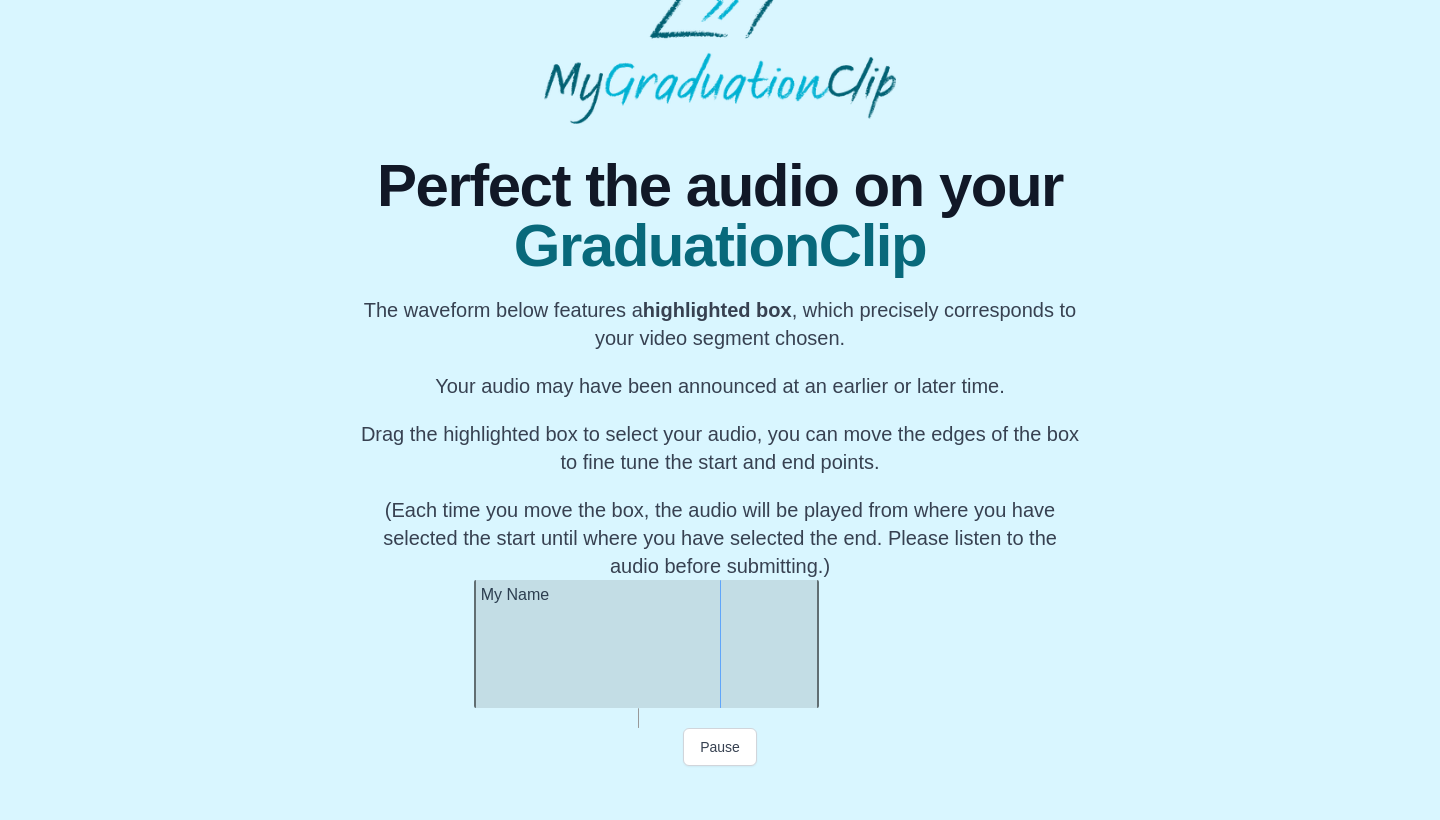 scroll, scrollTop: 0, scrollLeft: 61667, axis: horizontal 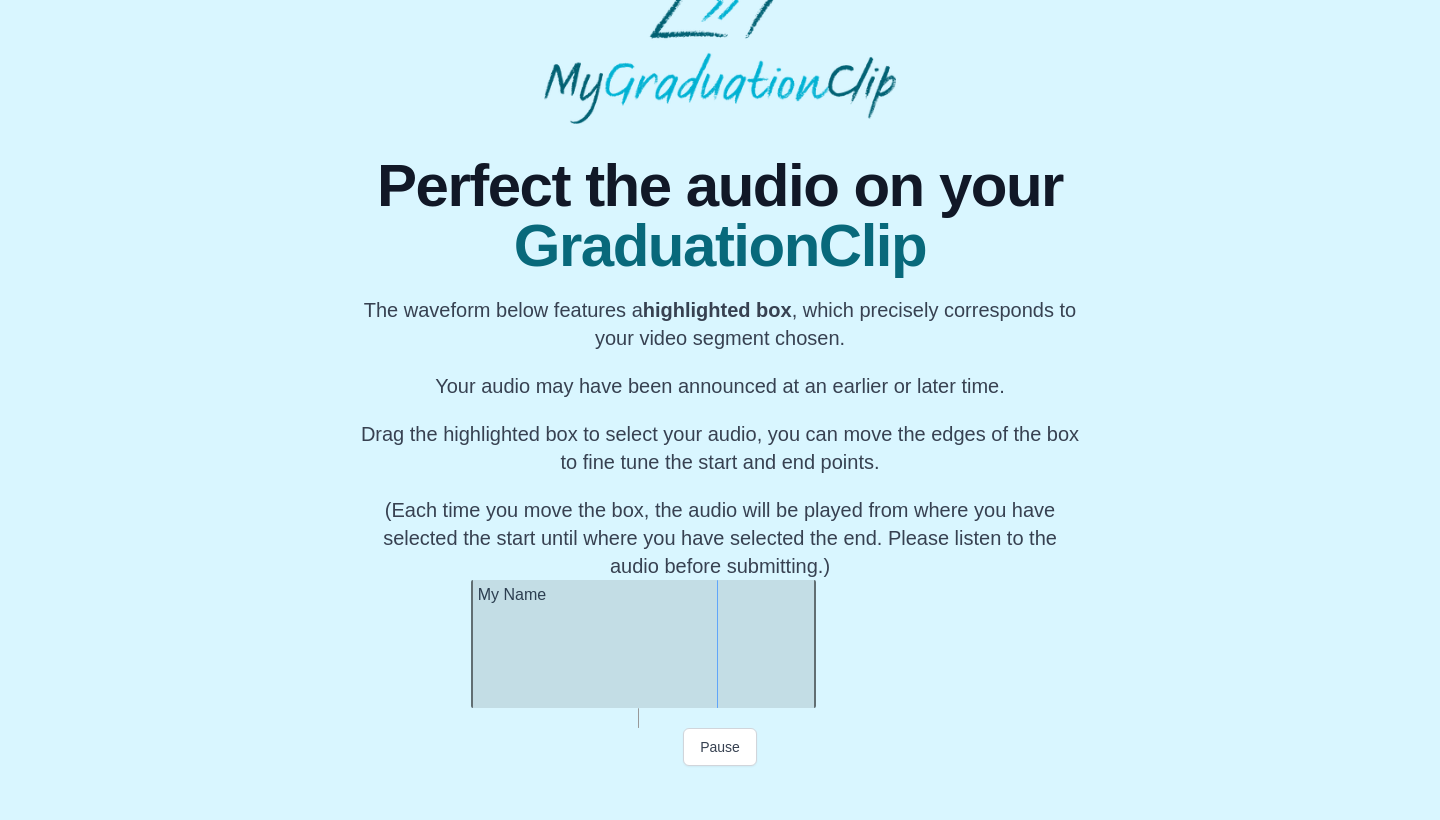 click on "My Name" at bounding box center (18945, 644) 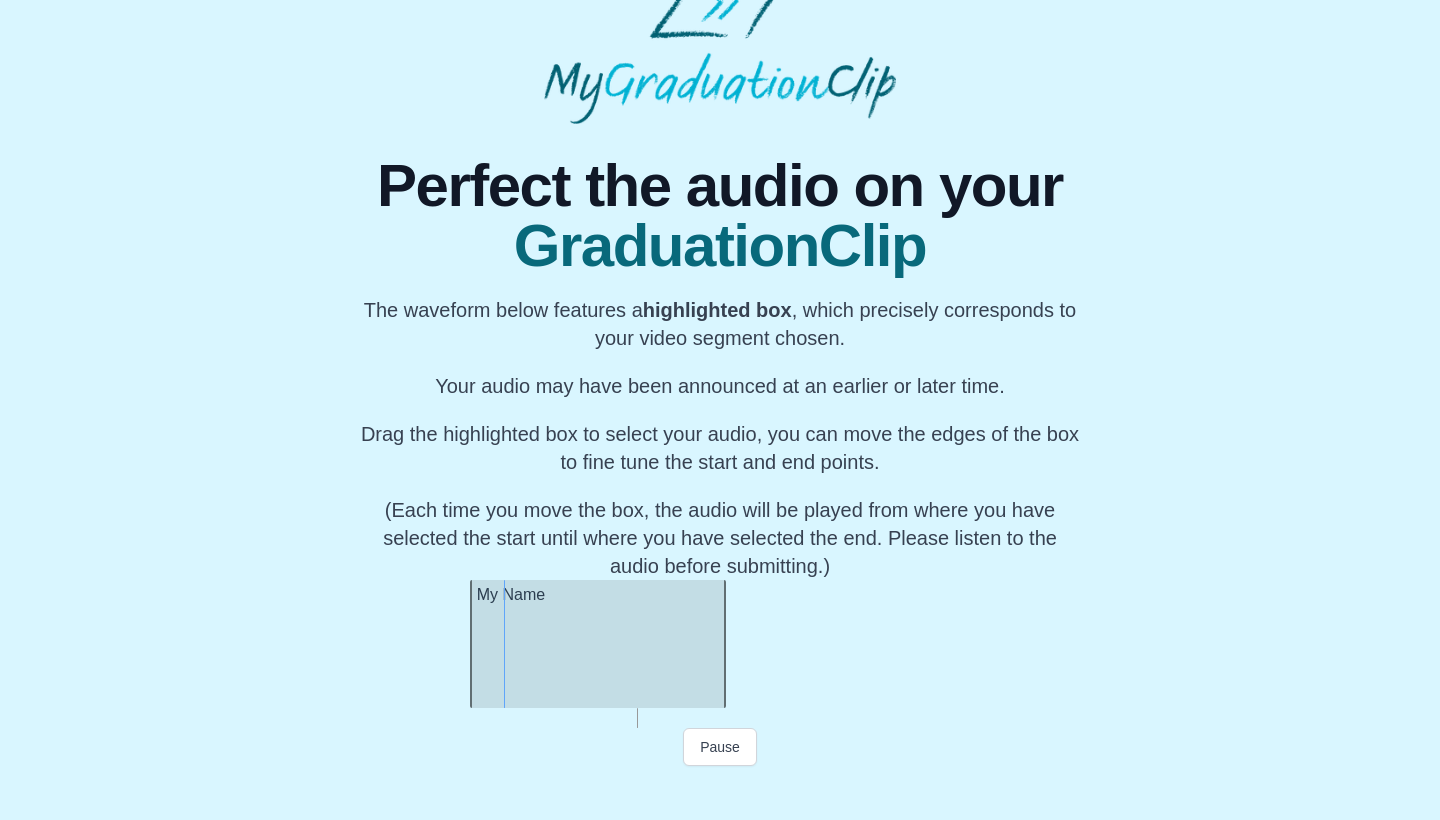 click at bounding box center (722, 644) 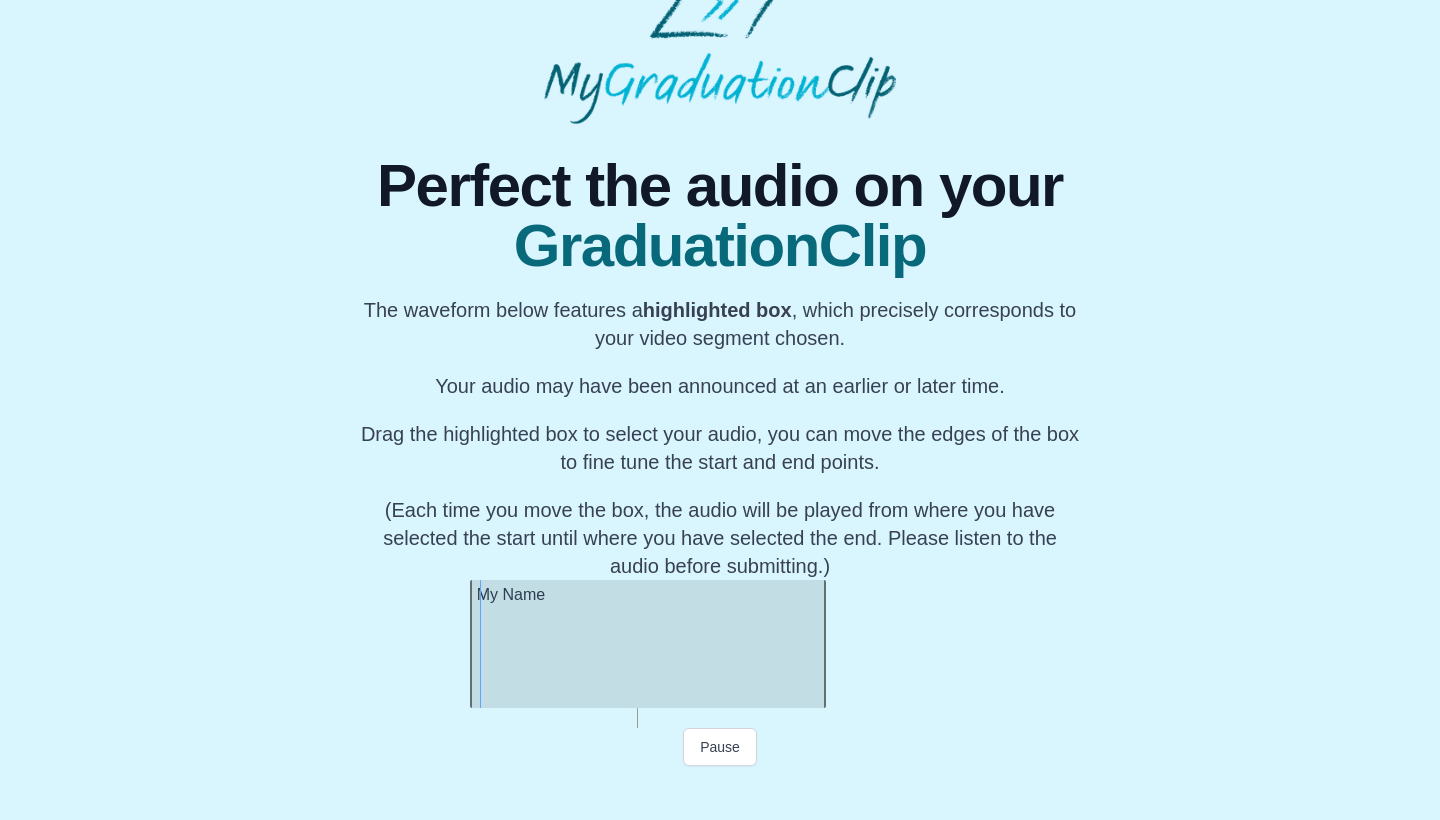 click at bounding box center (822, 644) 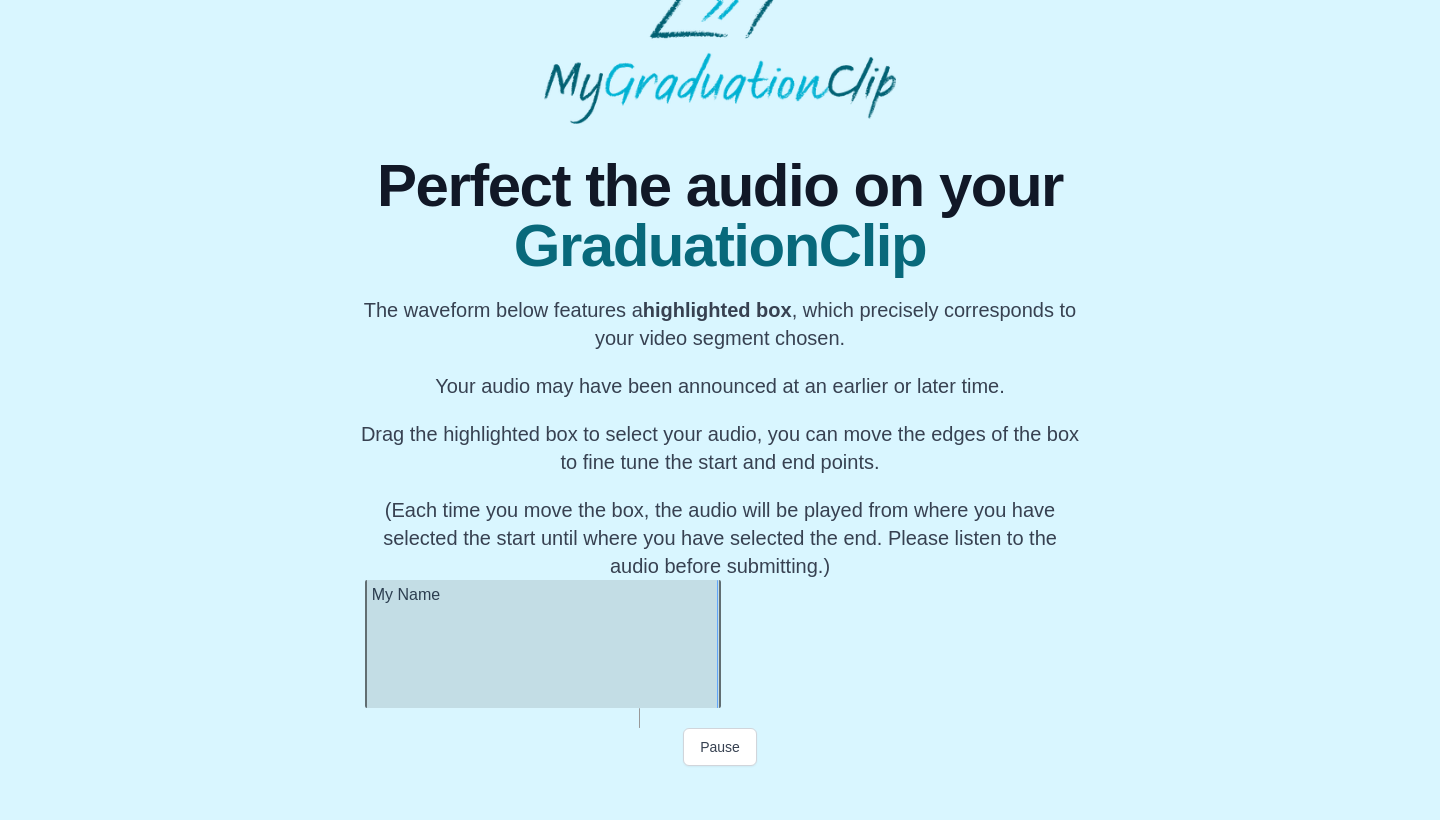 scroll, scrollTop: 0, scrollLeft: 61773, axis: horizontal 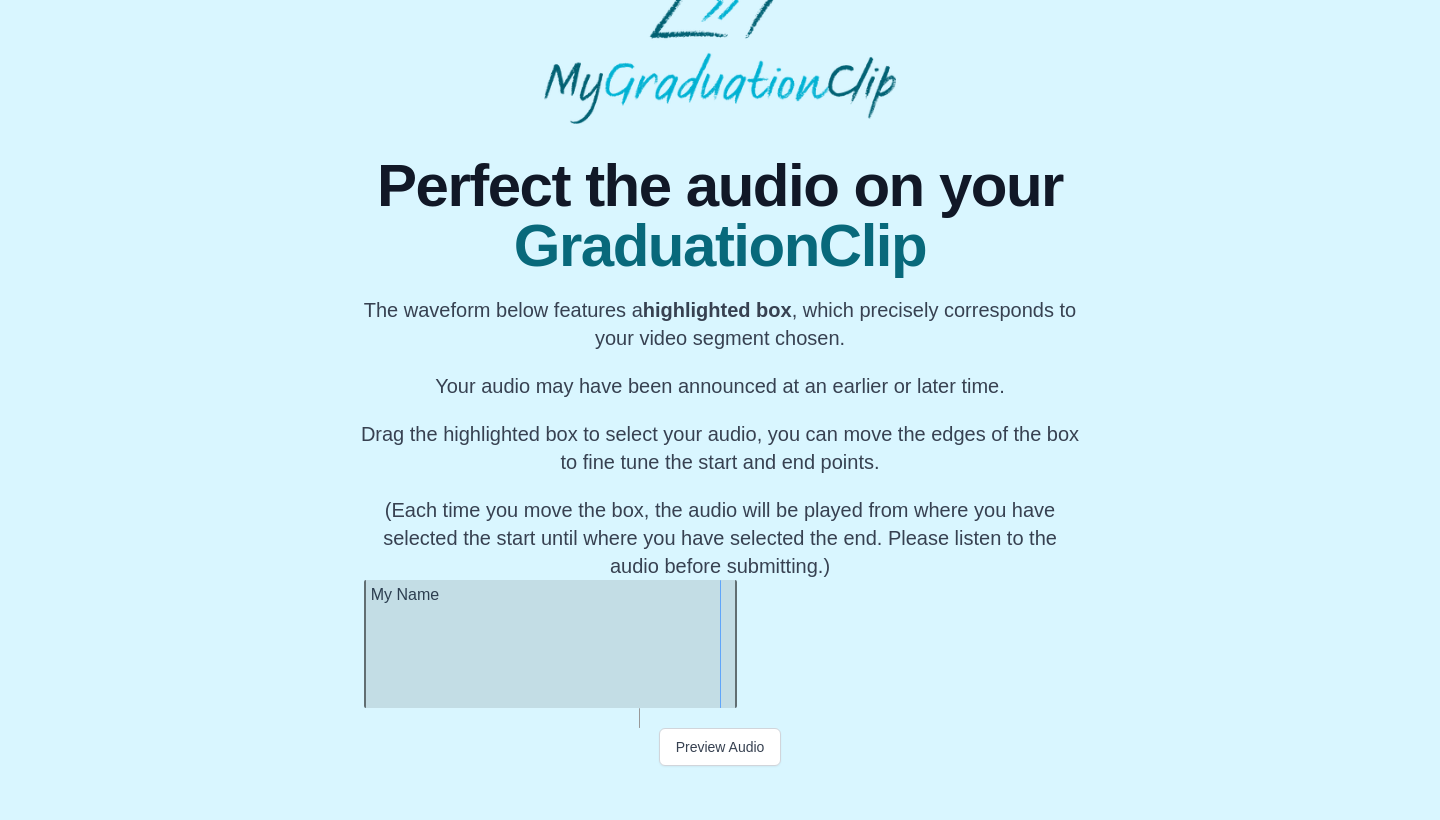 click at bounding box center [733, 644] 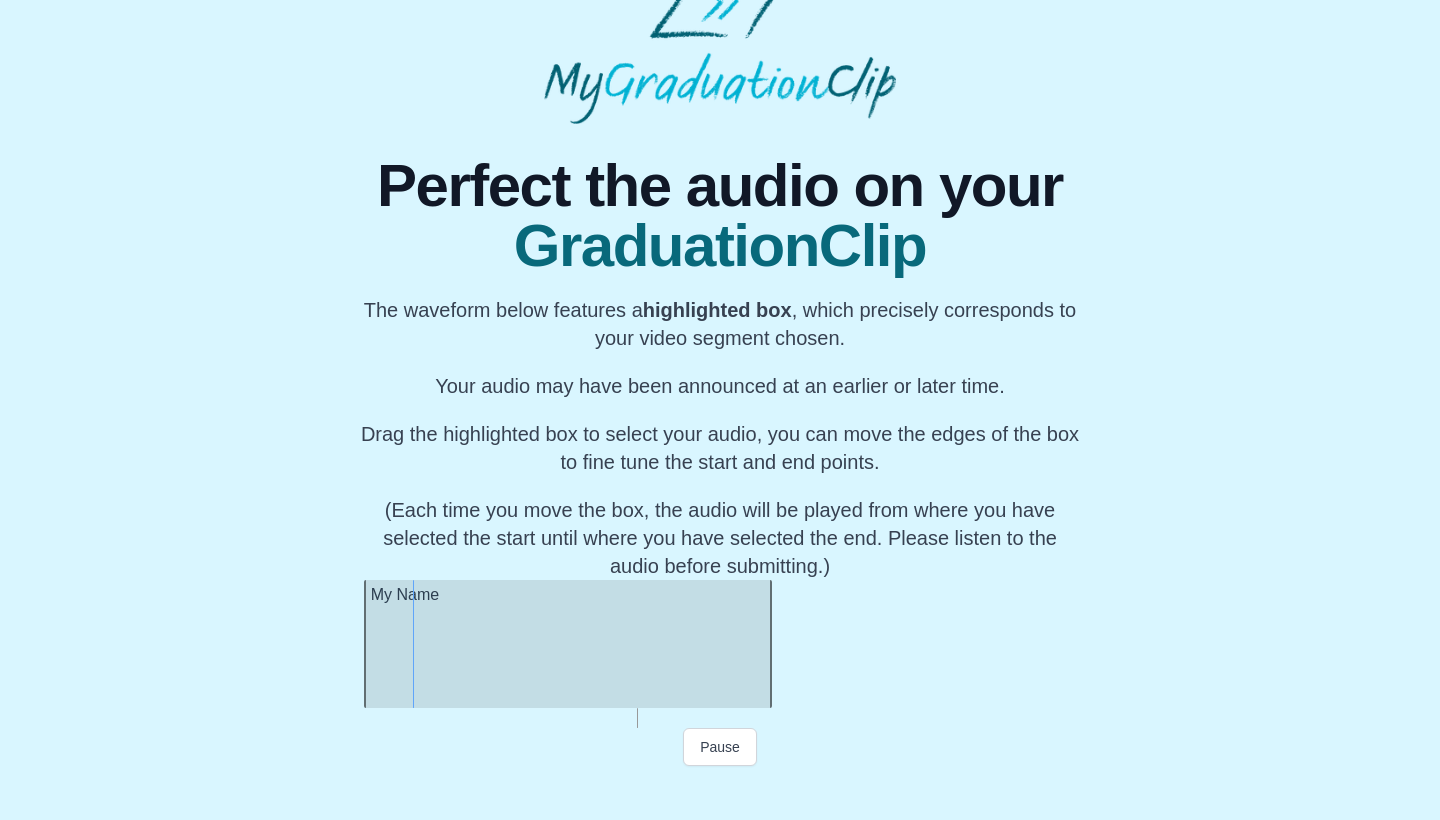 click at bounding box center [768, 644] 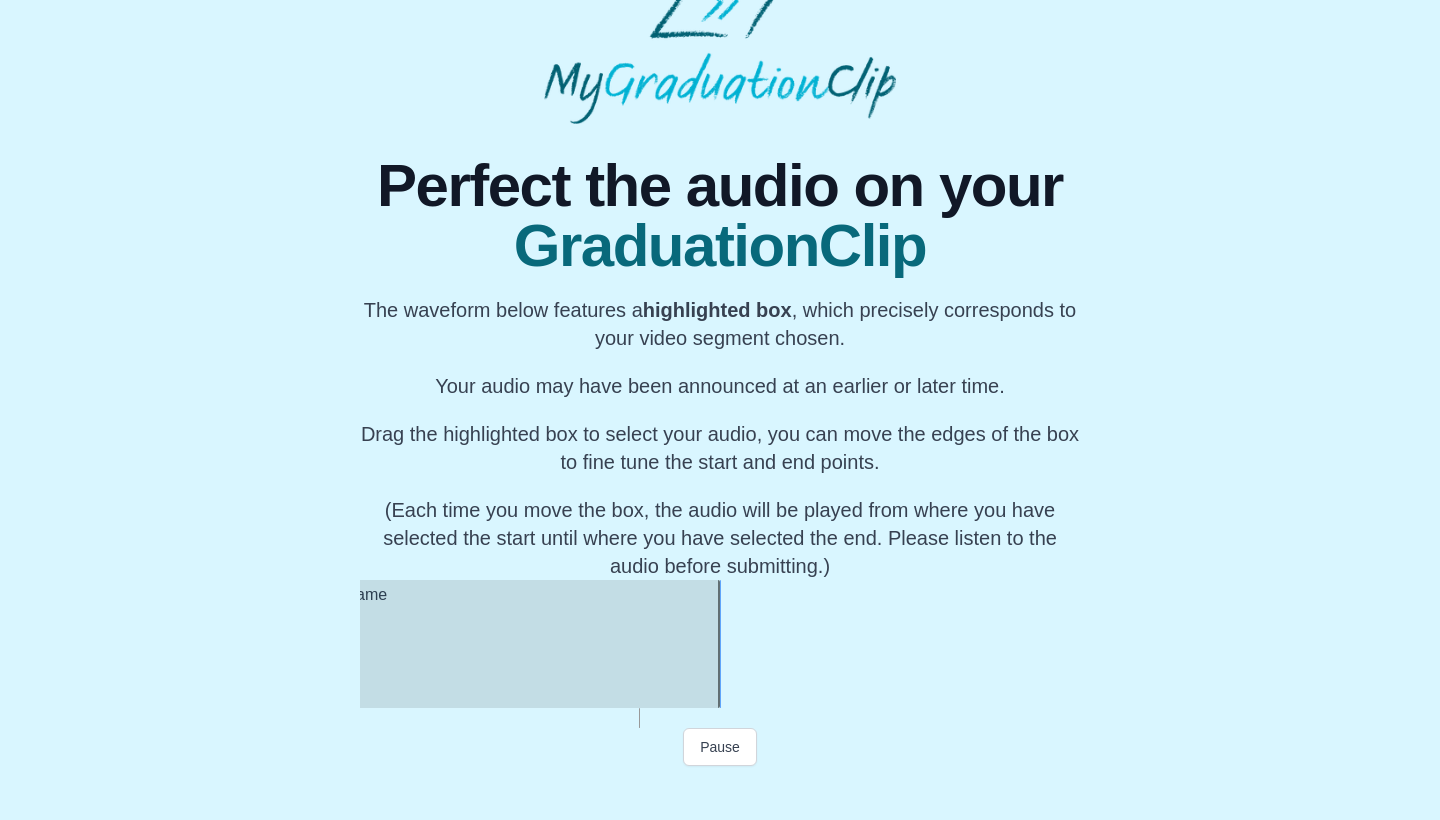 scroll, scrollTop: 0, scrollLeft: 61825, axis: horizontal 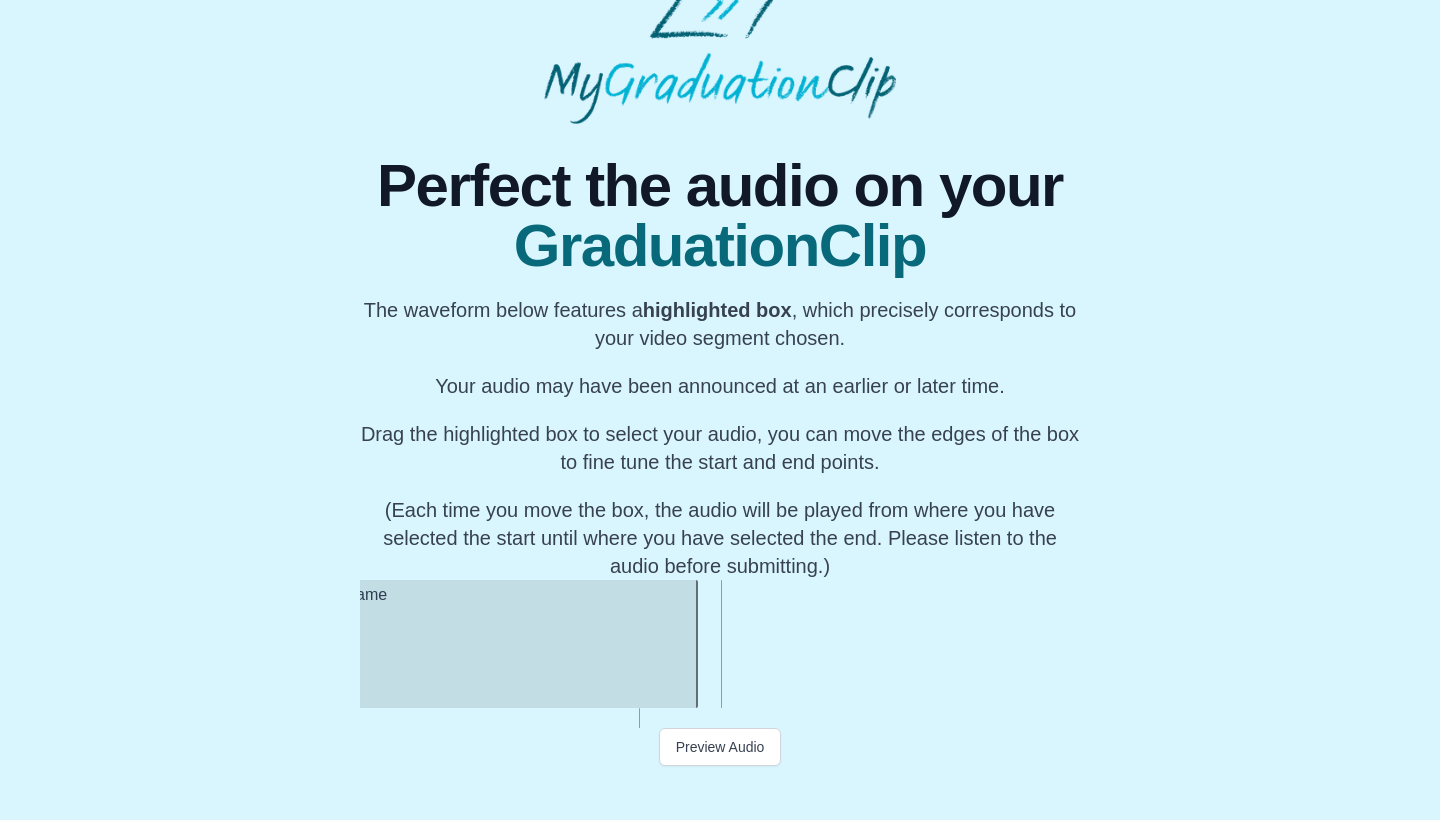 click at bounding box center [694, 644] 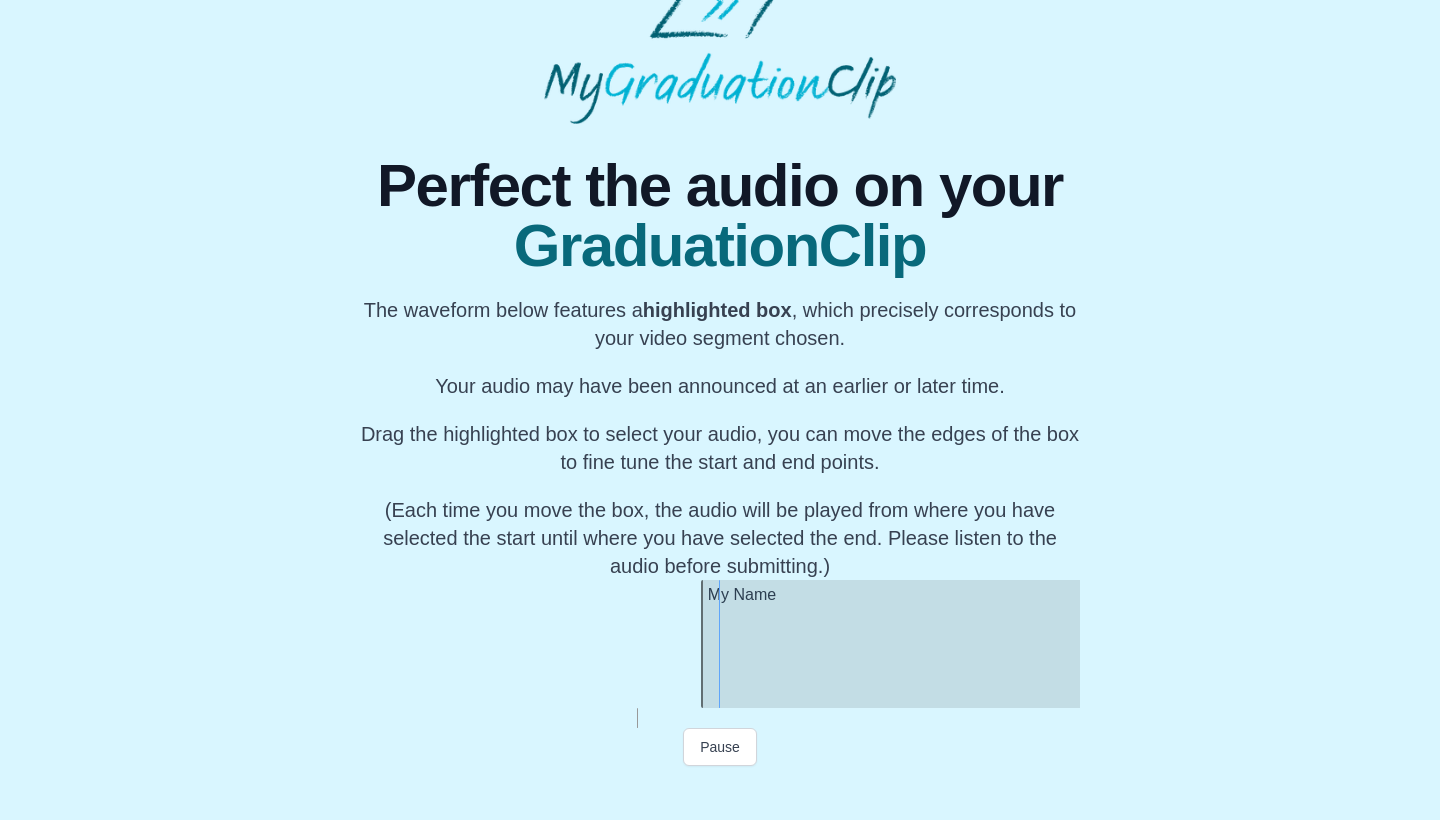 scroll, scrollTop: 0, scrollLeft: 61439, axis: horizontal 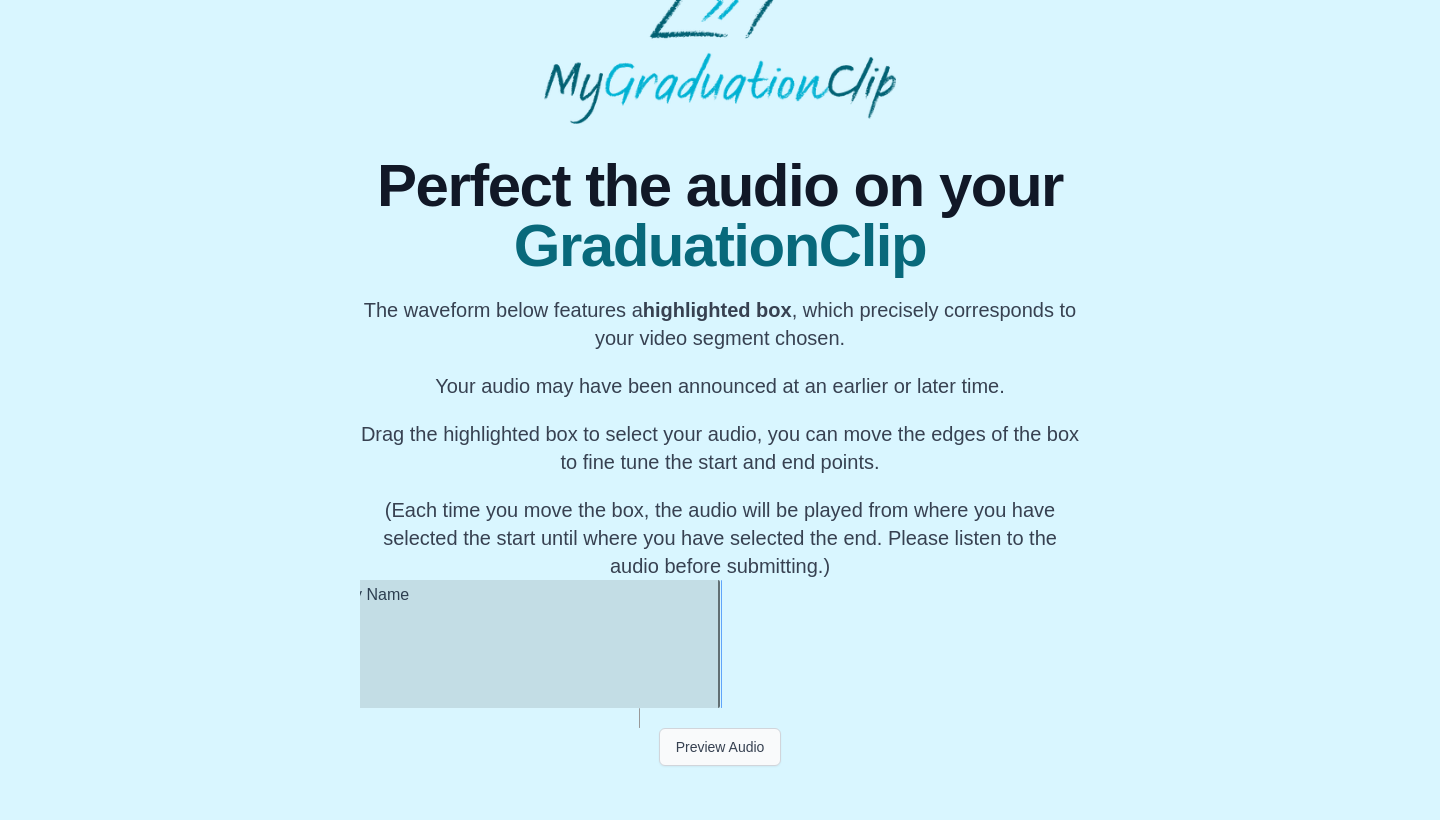 click on "Preview Audio" at bounding box center (720, 747) 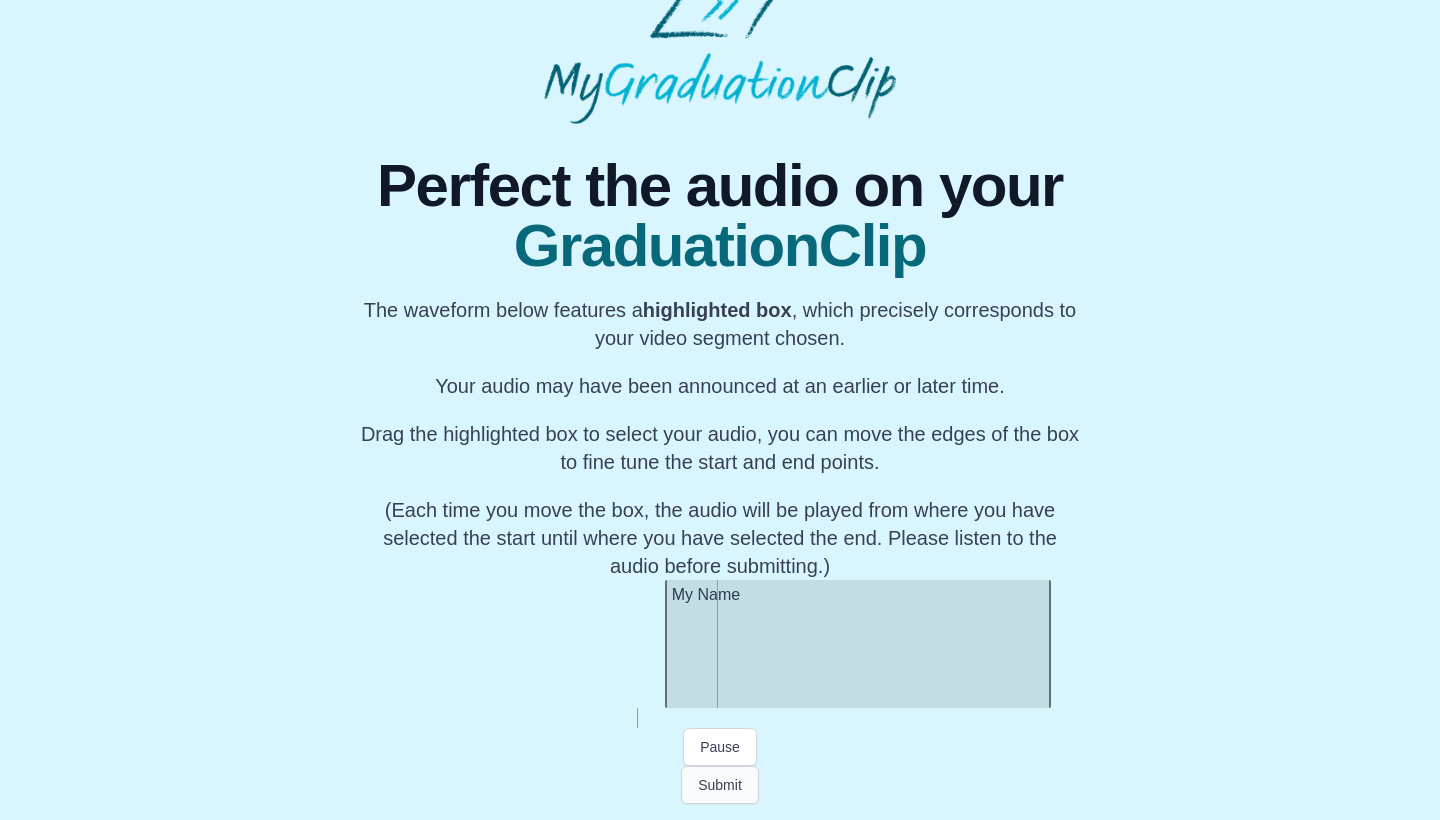 click on "Submit" at bounding box center (720, 785) 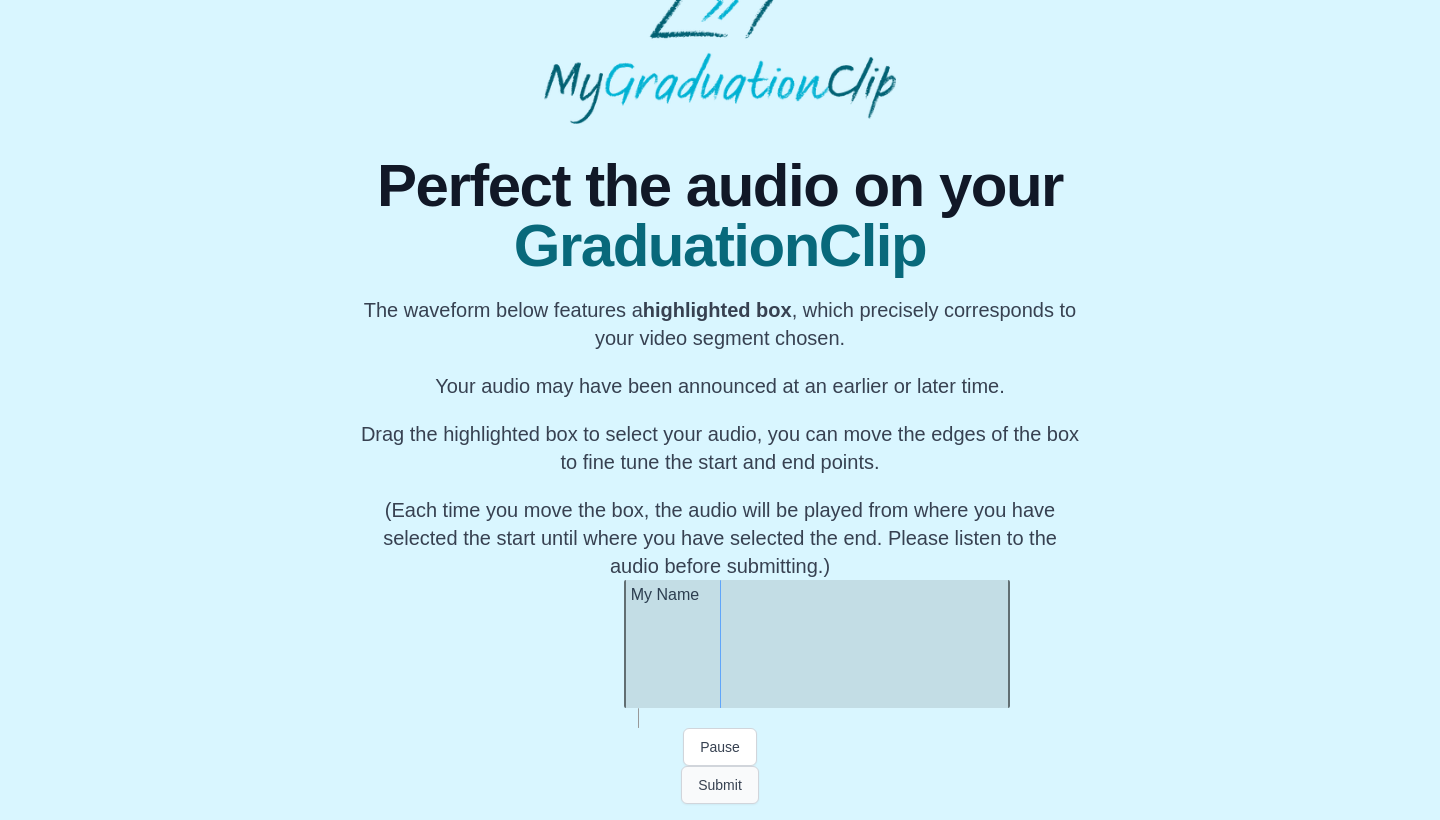 scroll, scrollTop: 0, scrollLeft: 61519, axis: horizontal 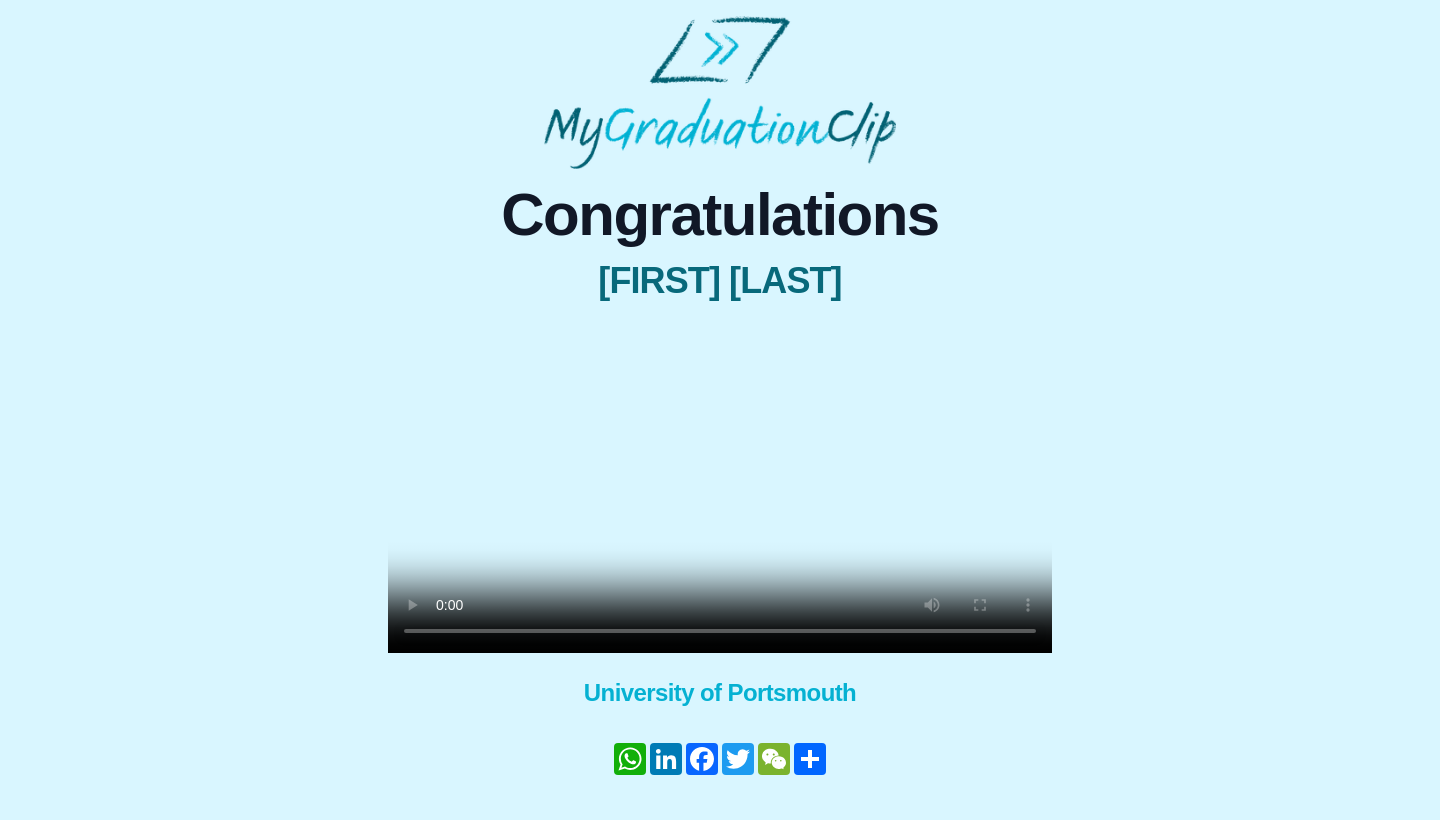 click at bounding box center [720, 487] 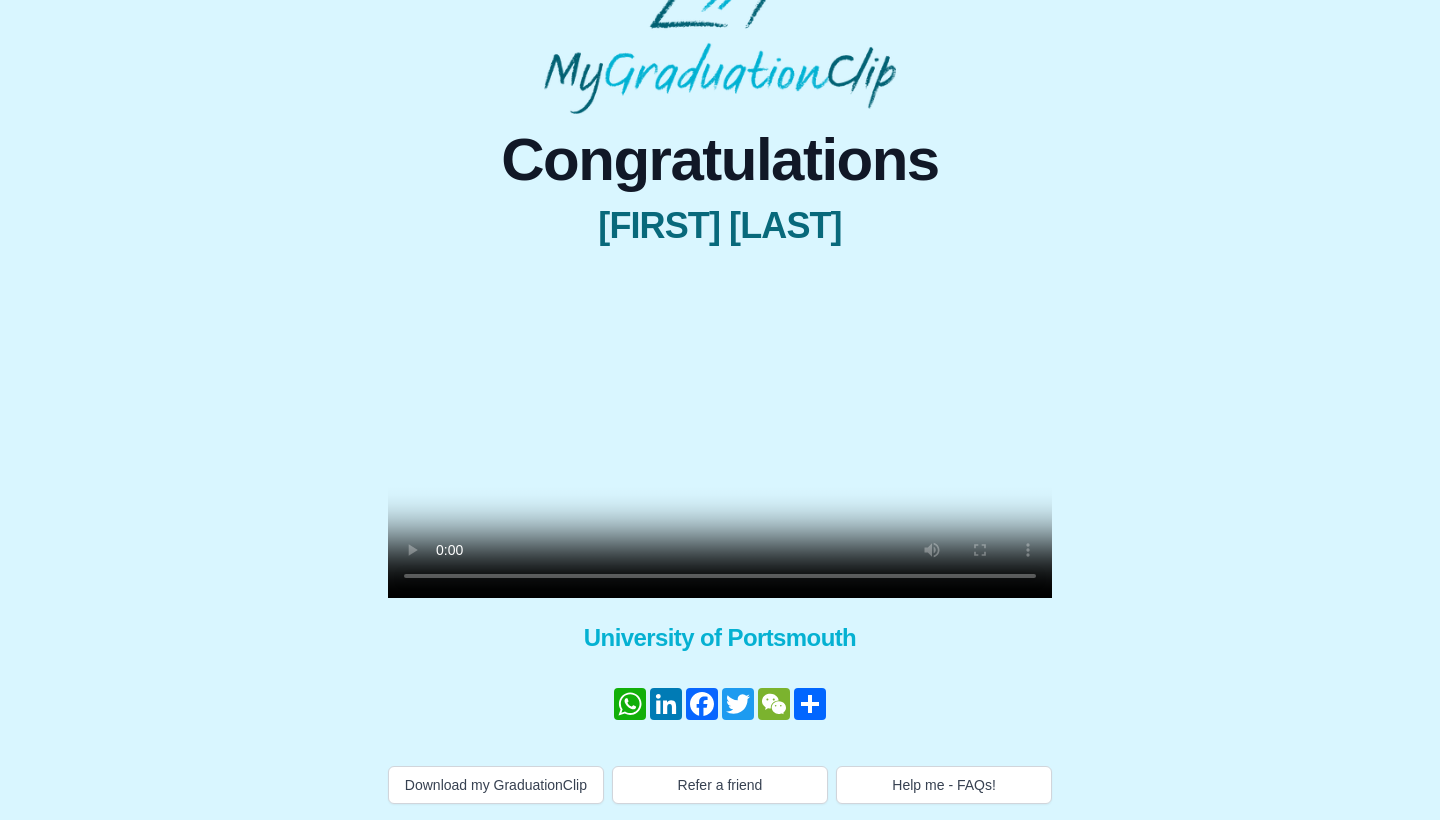 scroll, scrollTop: 121, scrollLeft: 0, axis: vertical 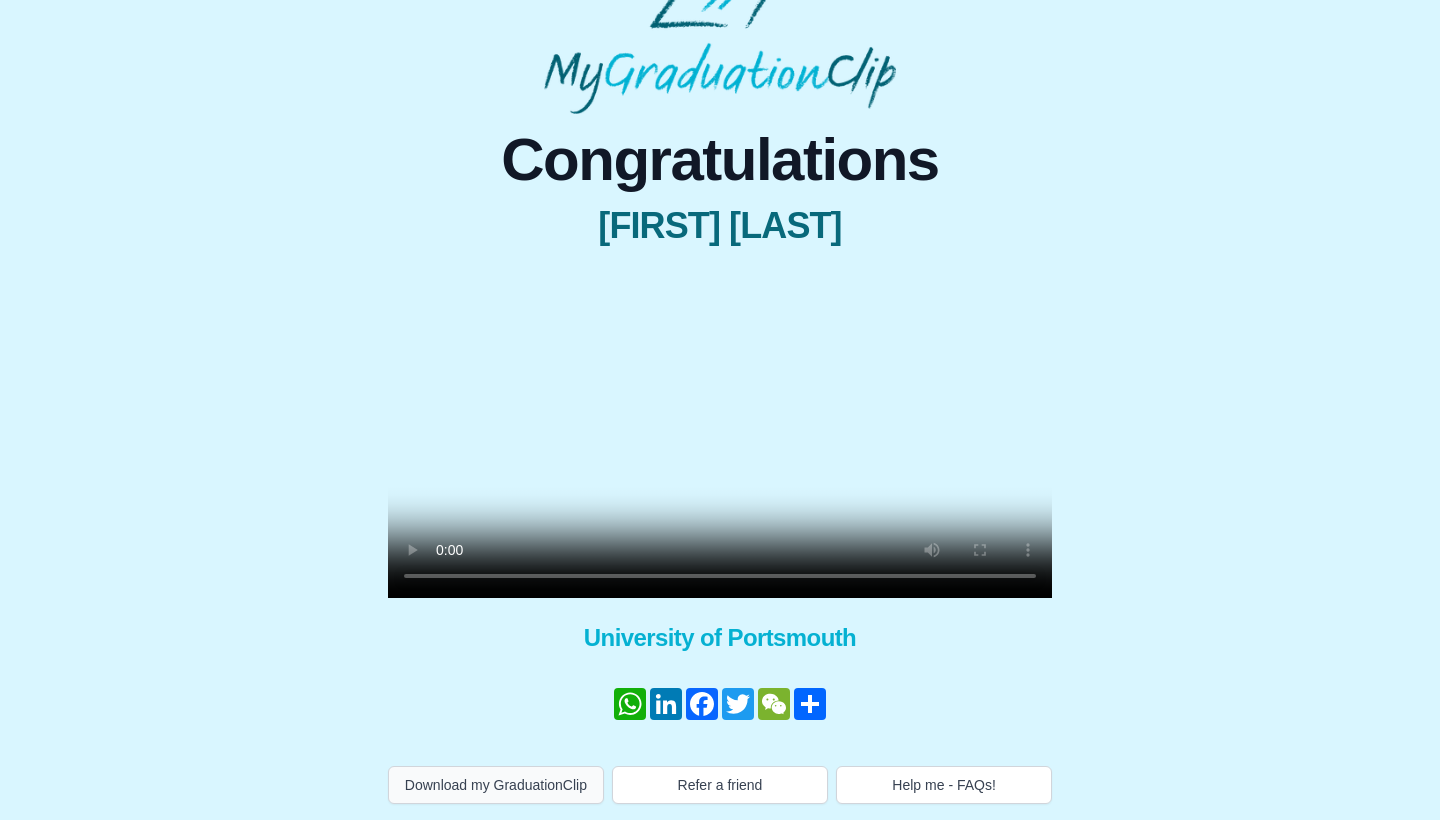 click on "Download my GraduationClip" at bounding box center [496, 785] 